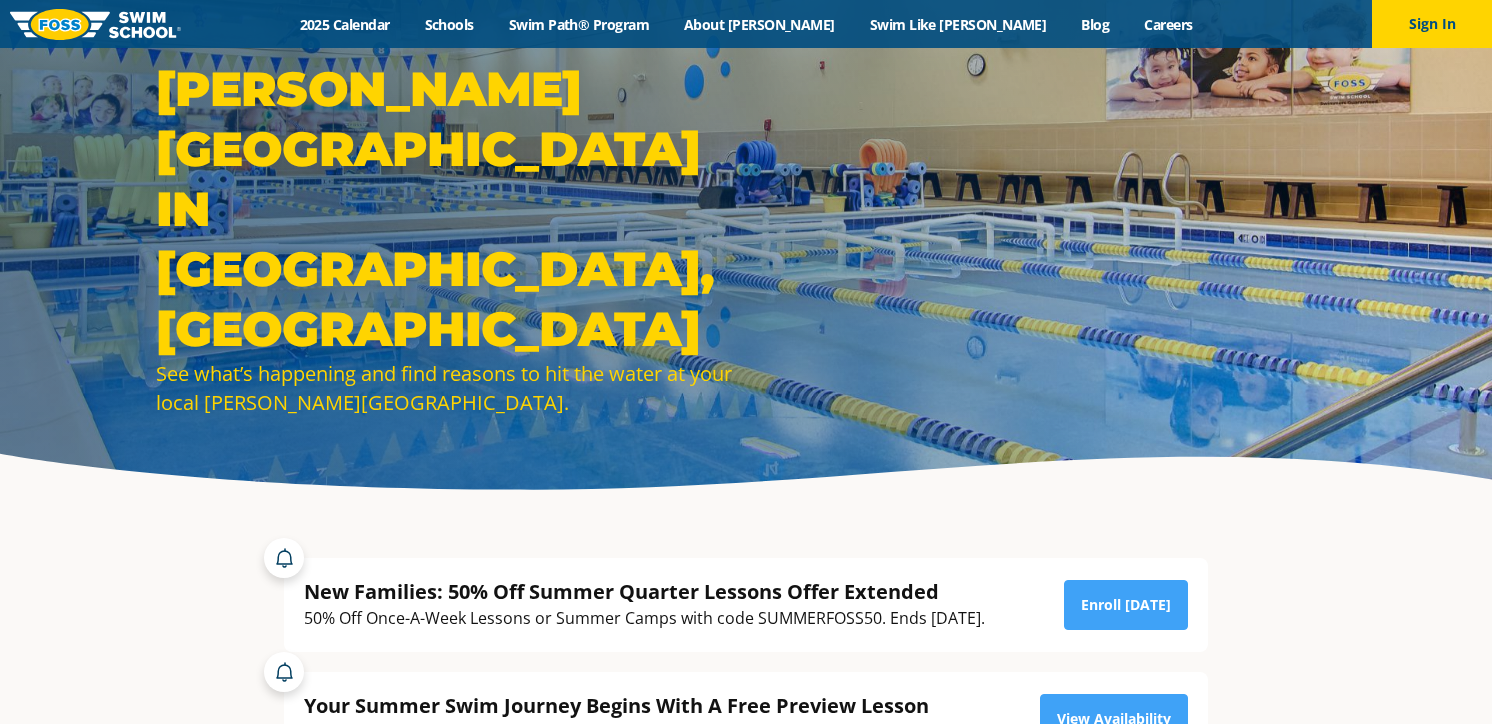 scroll, scrollTop: 0, scrollLeft: 0, axis: both 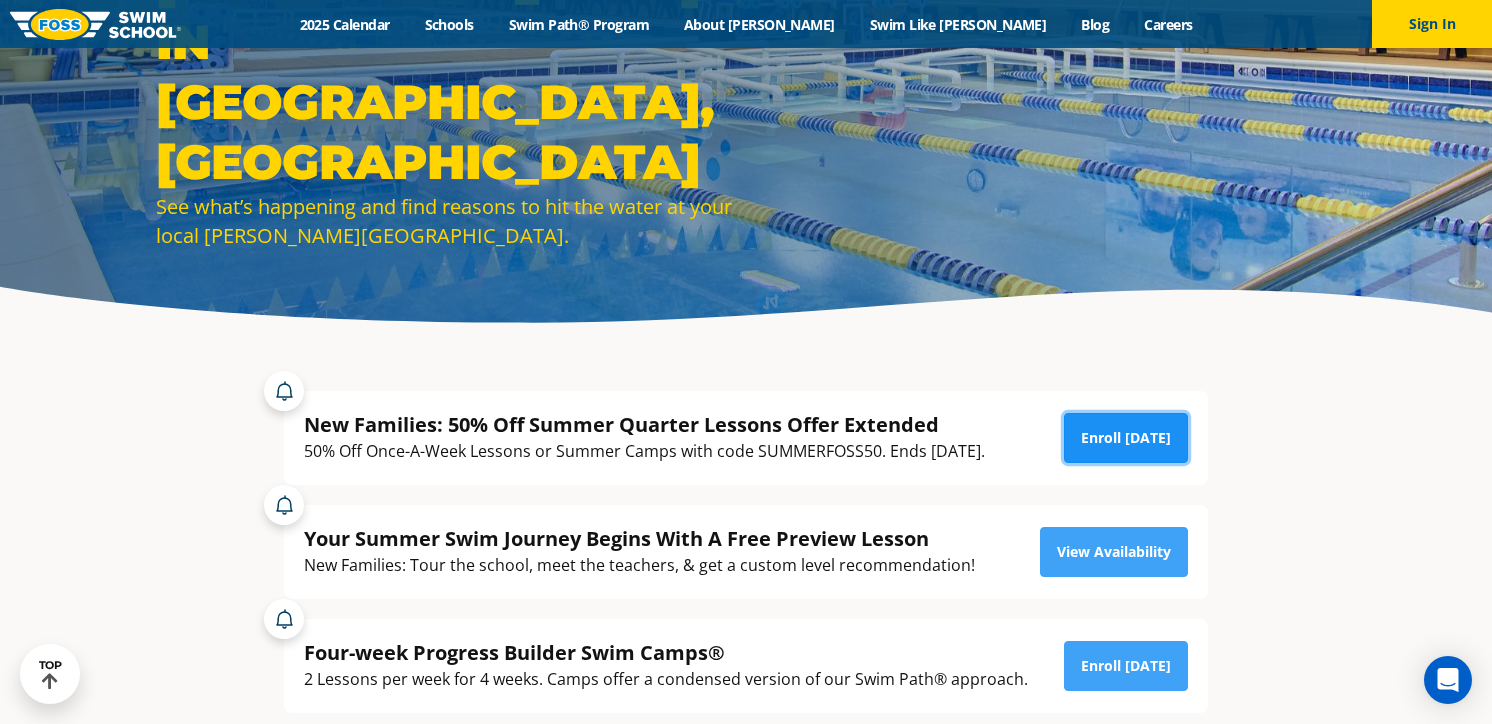 click on "Enroll Today" at bounding box center [1126, 438] 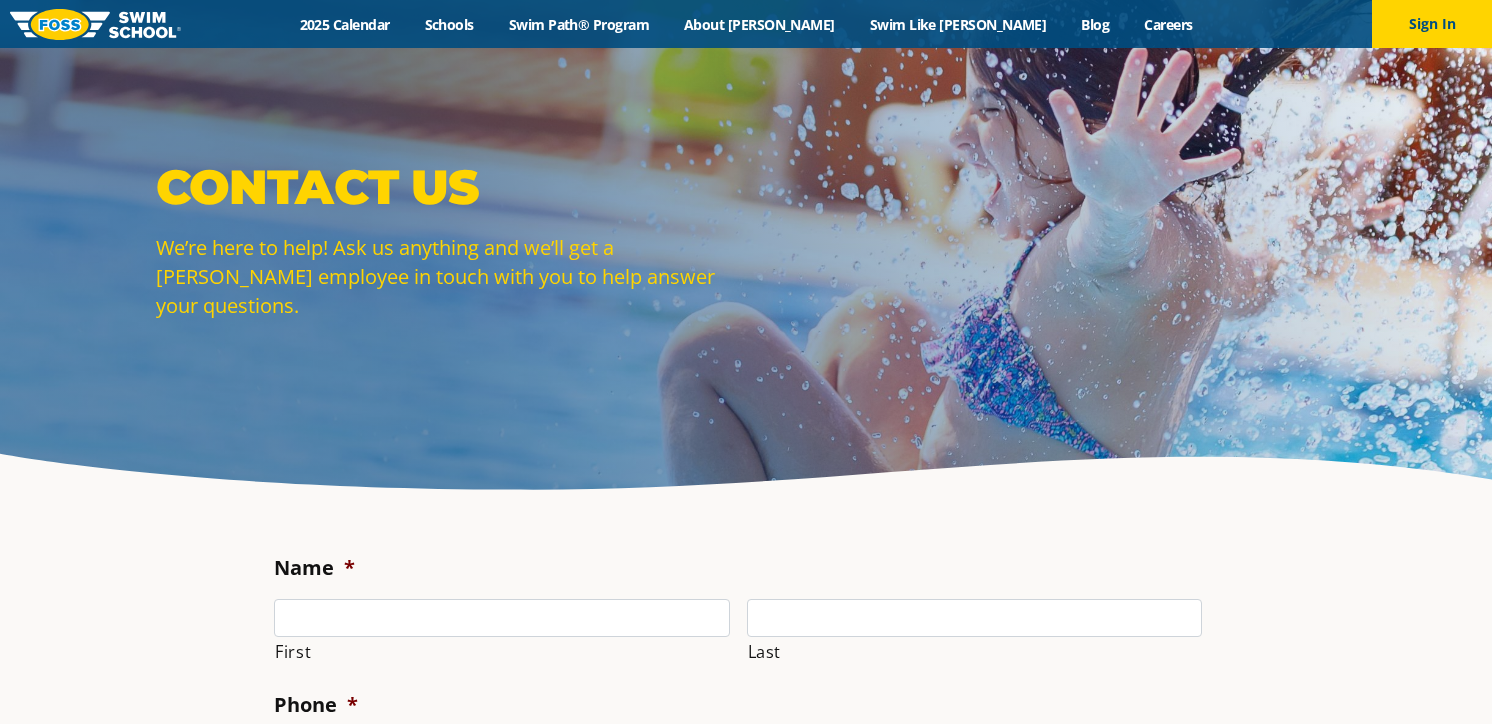 scroll, scrollTop: 0, scrollLeft: 0, axis: both 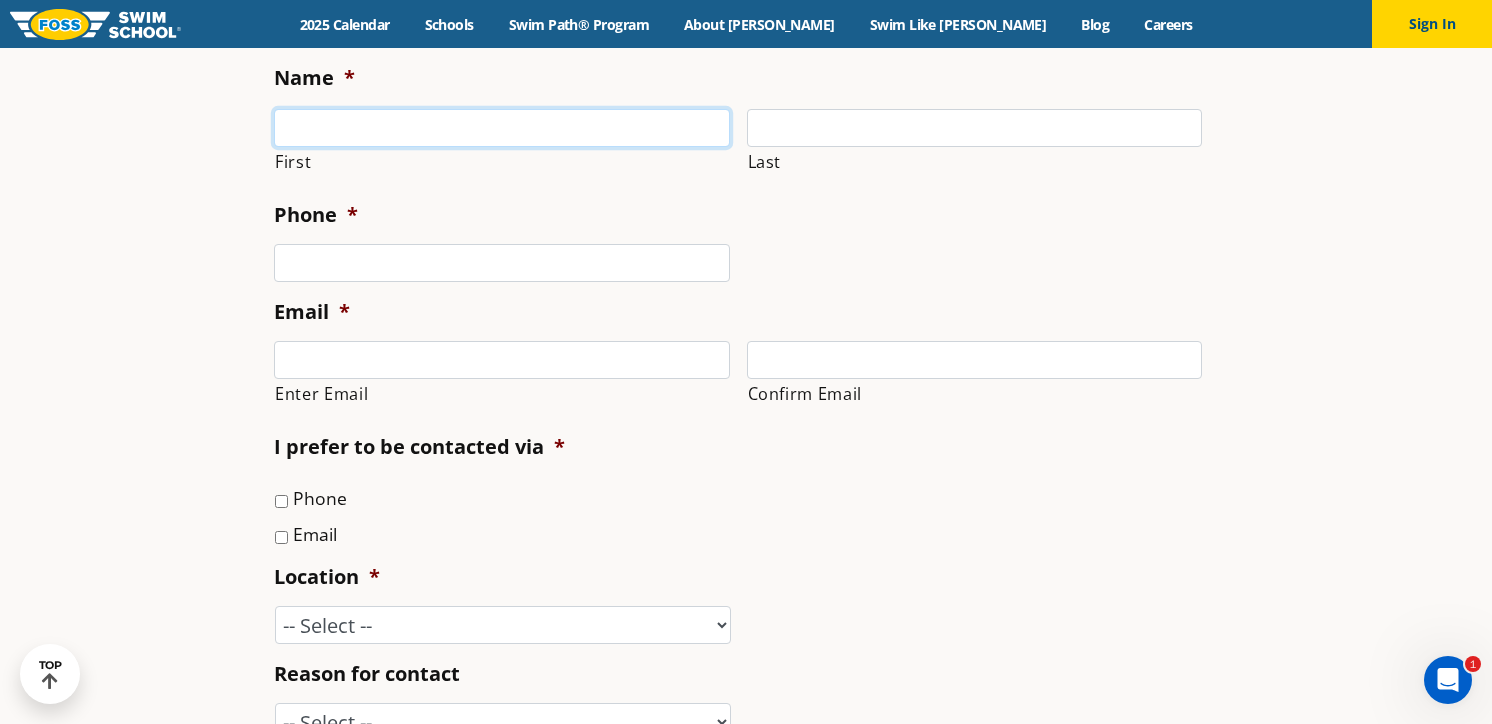 click on "First" at bounding box center [502, 128] 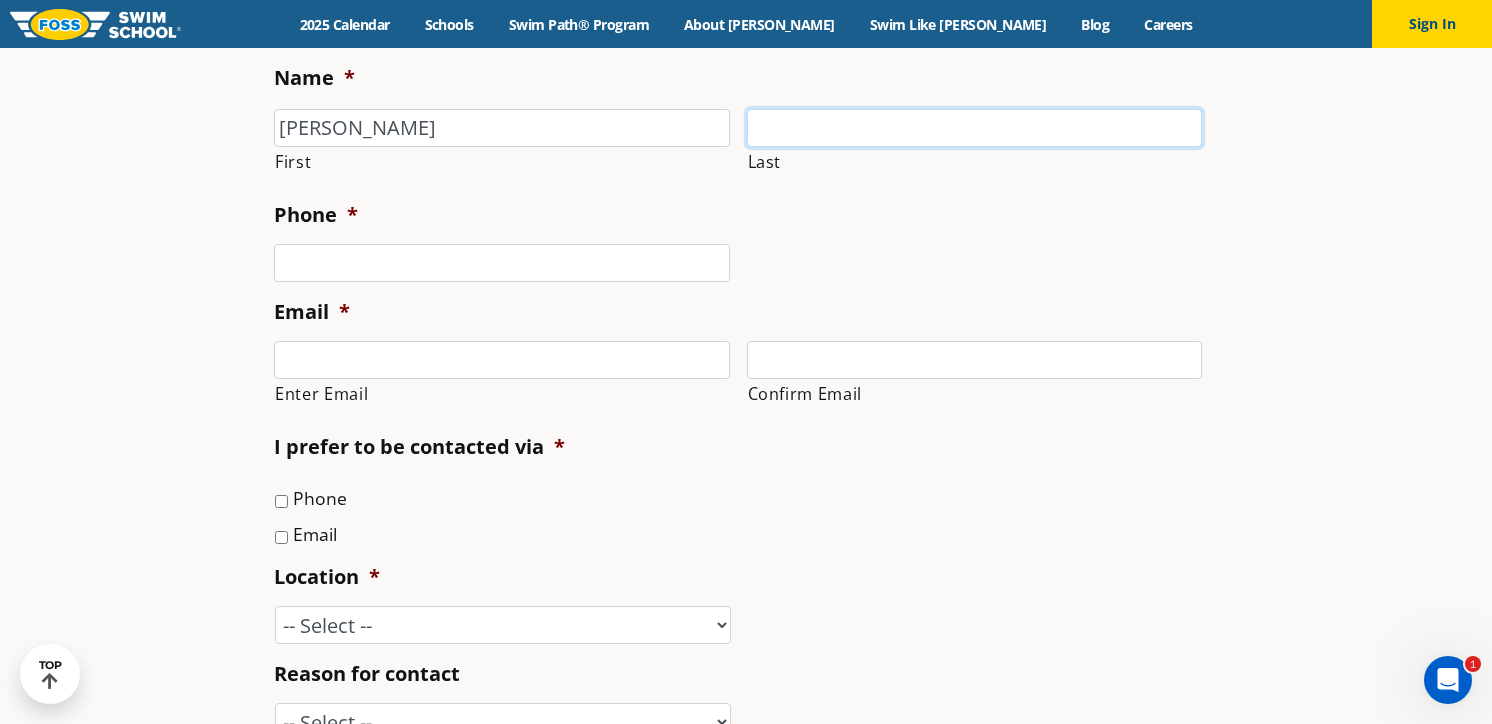 type on "Spector" 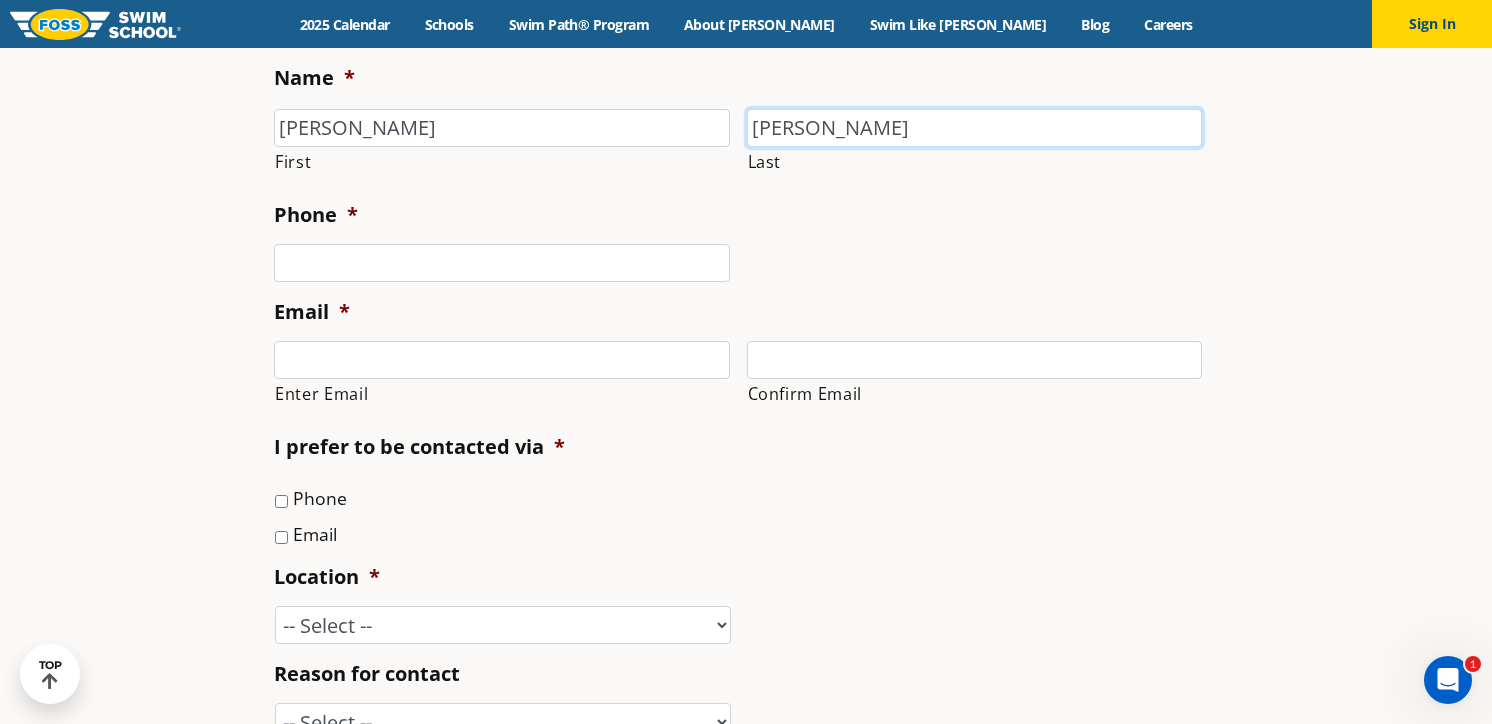 type on "laurabspector@gmail.com" 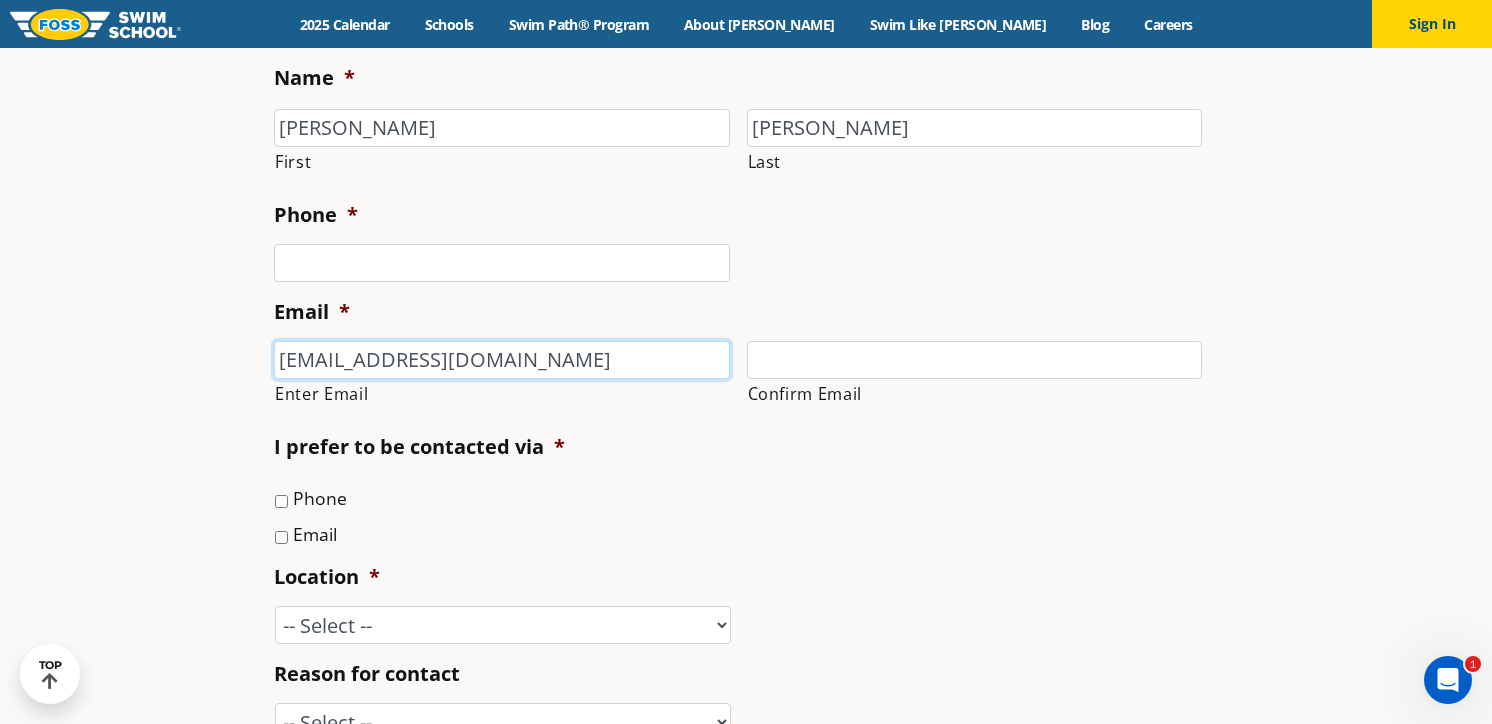 type on "laurabspector@gmail.com" 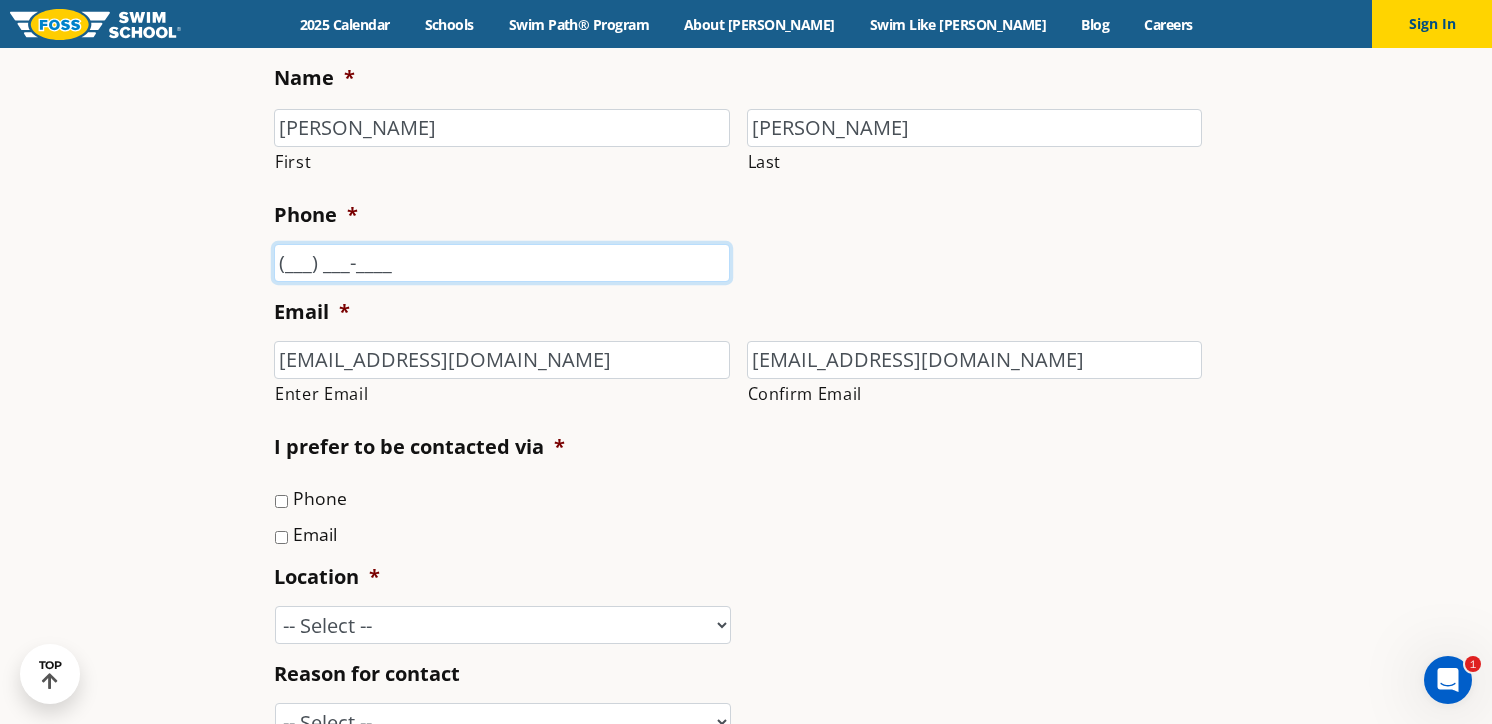 click on "(___) ___-____" at bounding box center (502, 263) 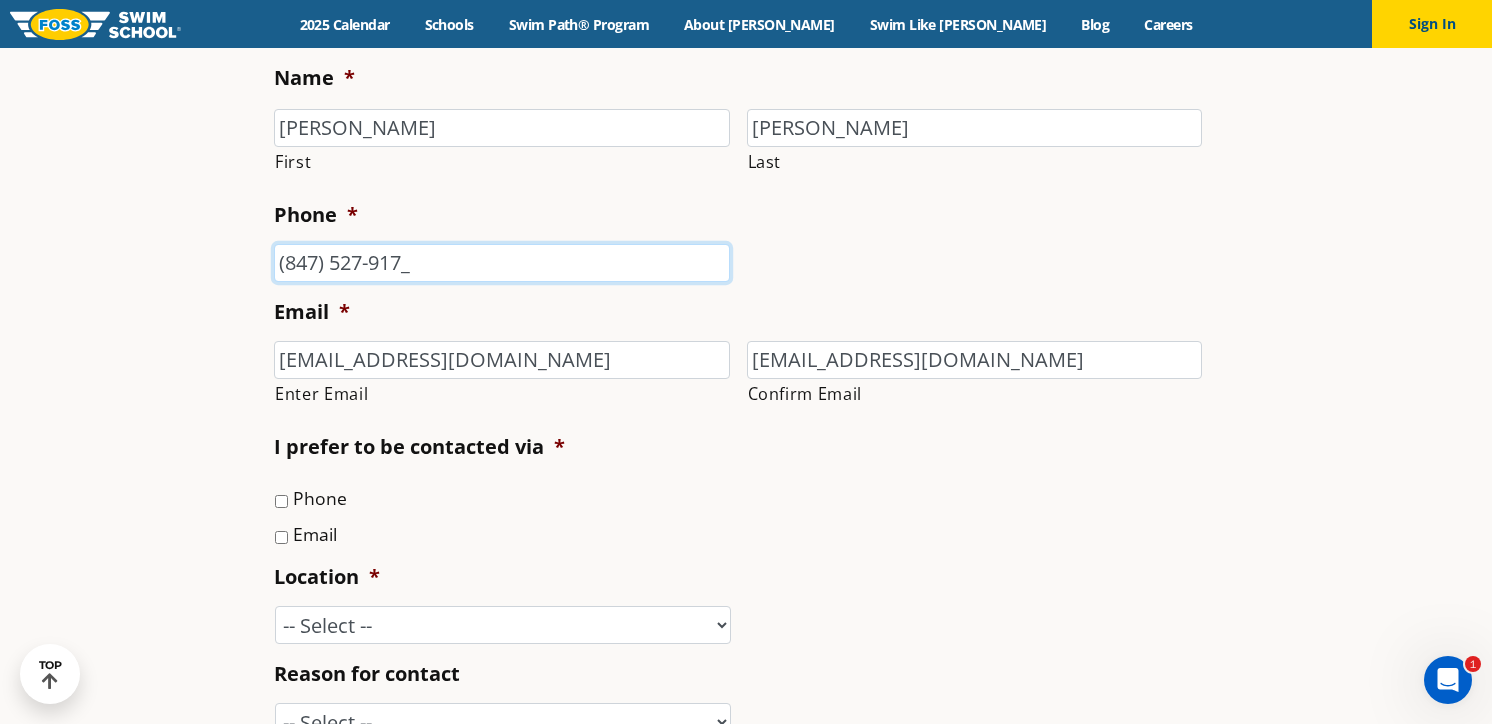 type on "(847) 527-9171" 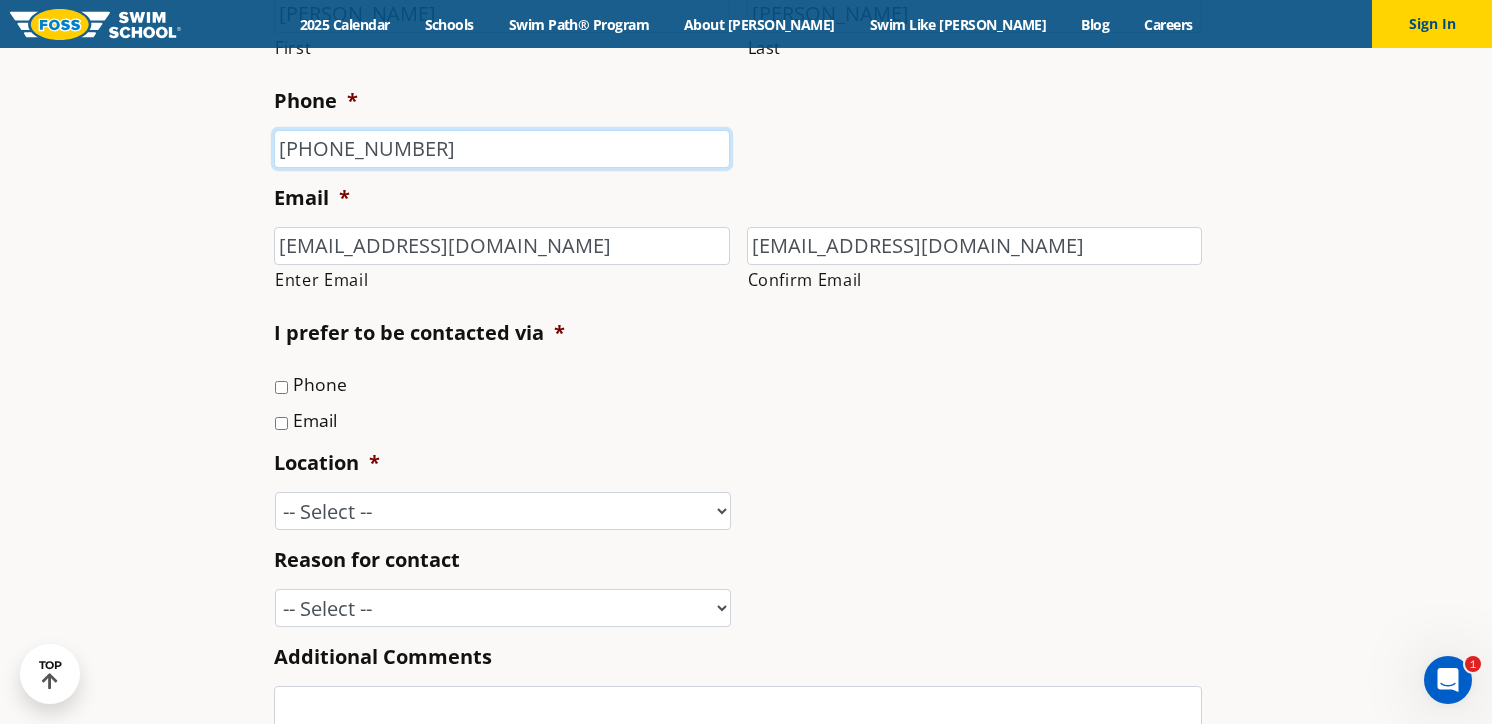 scroll, scrollTop: 608, scrollLeft: 0, axis: vertical 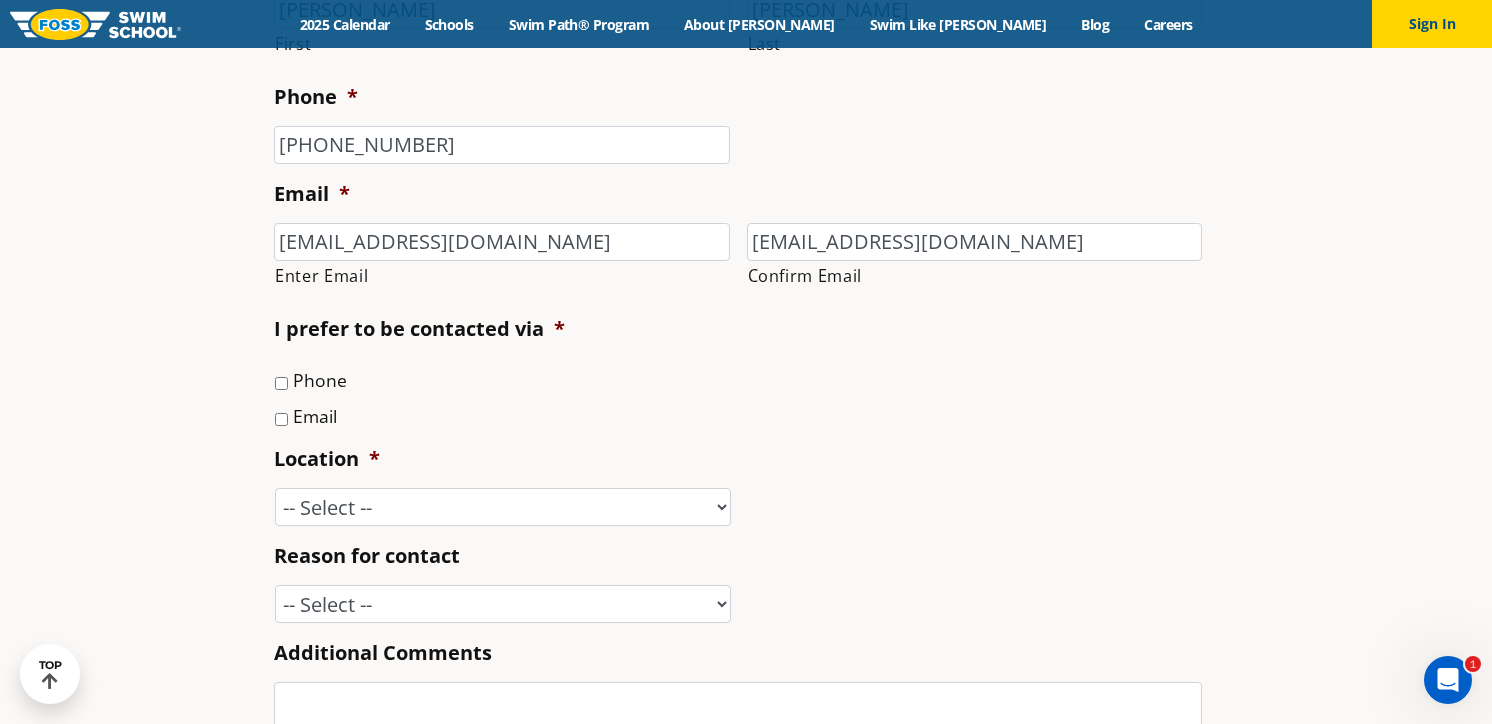 click on "Email" at bounding box center [281, 419] 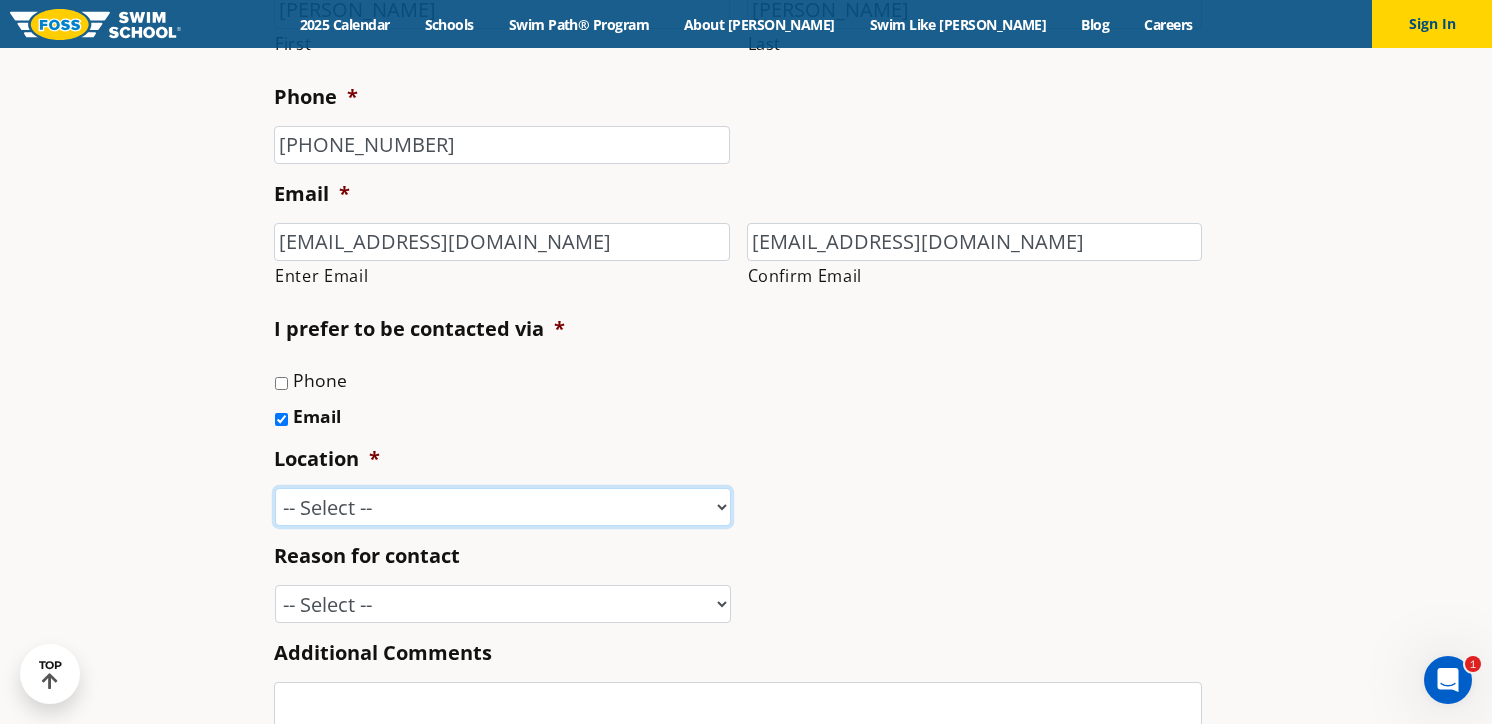 click on "-- Select -- Ankeny, IA Apple Valley Blaine, MN Burnsville, MN Ballwin, MO Bolingbrook, IL Chanhassen, MN Castle Rock, CO Chicago, IL (Lakeview) Creve Coeur, MO Elmwood Park, IL Fargo, ND Glenview, IL Highland Park, IL Libertyville, IL Lone Tree, CO Maple Grove, MN Niles, IL Northglenn, CO O'Fallon, MO Plymouth, MN Richfield/Edina, MN Rock Hill, MO Savage, MN South Barrington, IL St. Charles, MO St. Louis Park, MN St. Paul, MN Sun Prairie, WI Vadnais Heights, MN Western Springs, IL Westminster, CO Woodbury, MN Home Office" at bounding box center (503, 507) 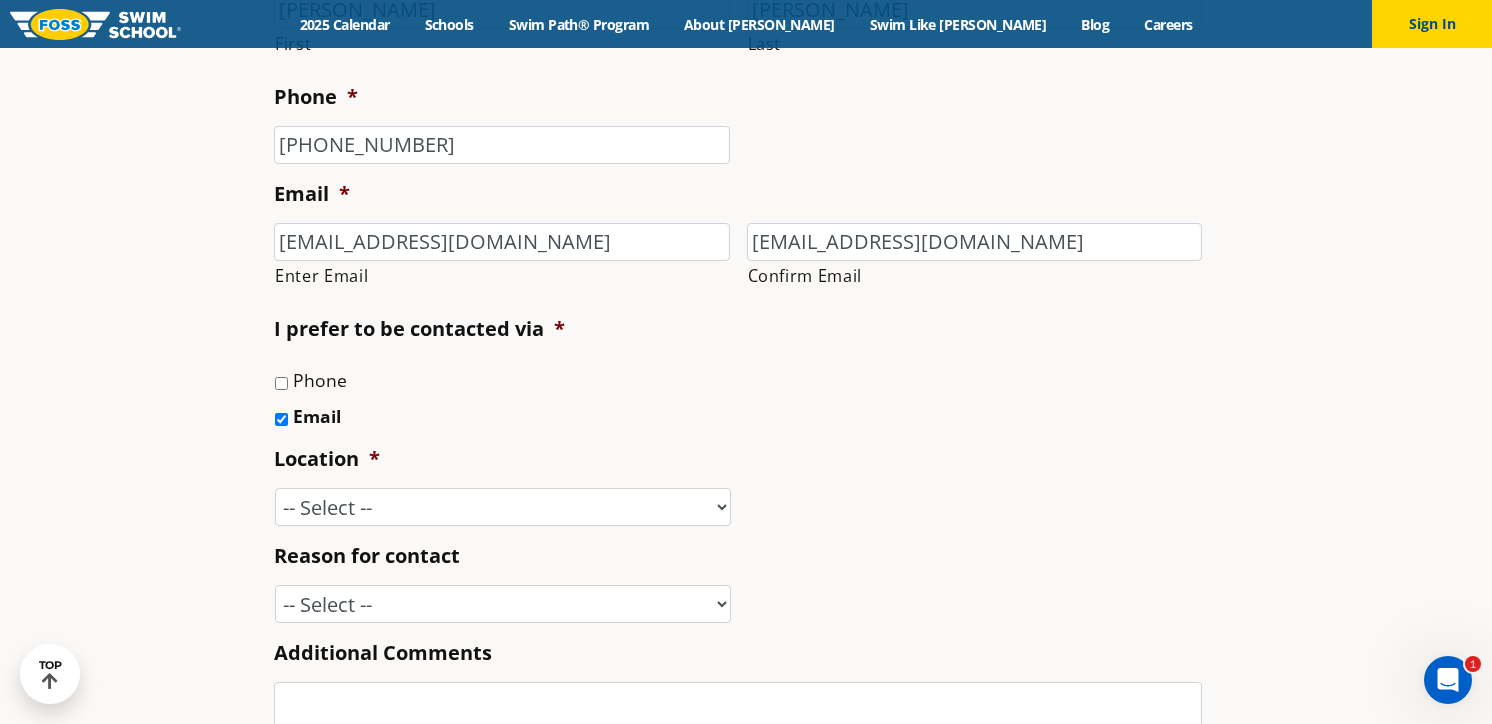 click on "Phone" at bounding box center (281, 383) 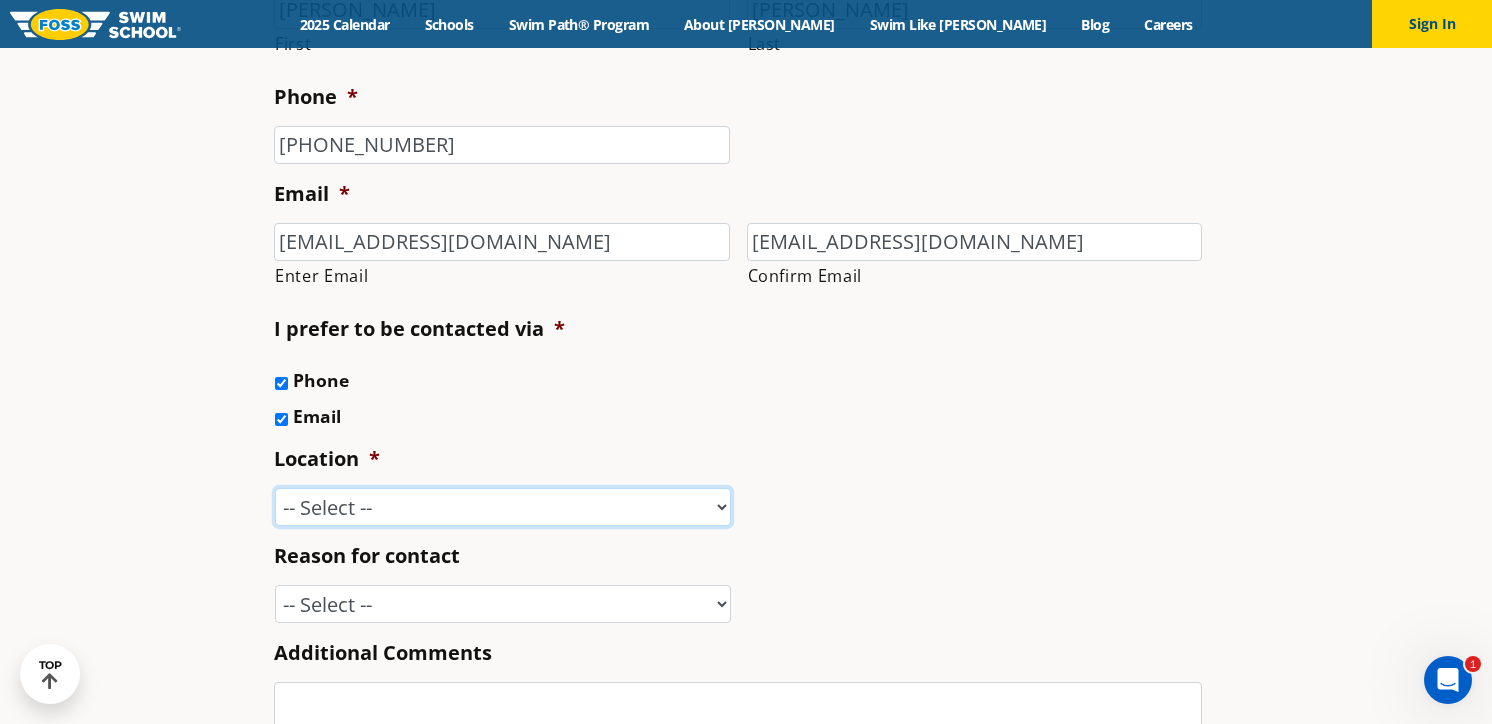 click on "-- Select -- Ankeny, IA Apple Valley Blaine, MN Burnsville, MN Ballwin, MO Bolingbrook, IL Chanhassen, MN Castle Rock, CO Chicago, IL (Lakeview) Creve Coeur, MO Elmwood Park, IL Fargo, ND Glenview, IL Highland Park, IL Libertyville, IL Lone Tree, CO Maple Grove, MN Niles, IL Northglenn, CO O'Fallon, MO Plymouth, MN Richfield/Edina, MN Rock Hill, MO Savage, MN South Barrington, IL St. Charles, MO St. Louis Park, MN St. Paul, MN Sun Prairie, WI Vadnais Heights, MN Western Springs, IL Westminster, CO Woodbury, MN Home Office" at bounding box center [503, 507] 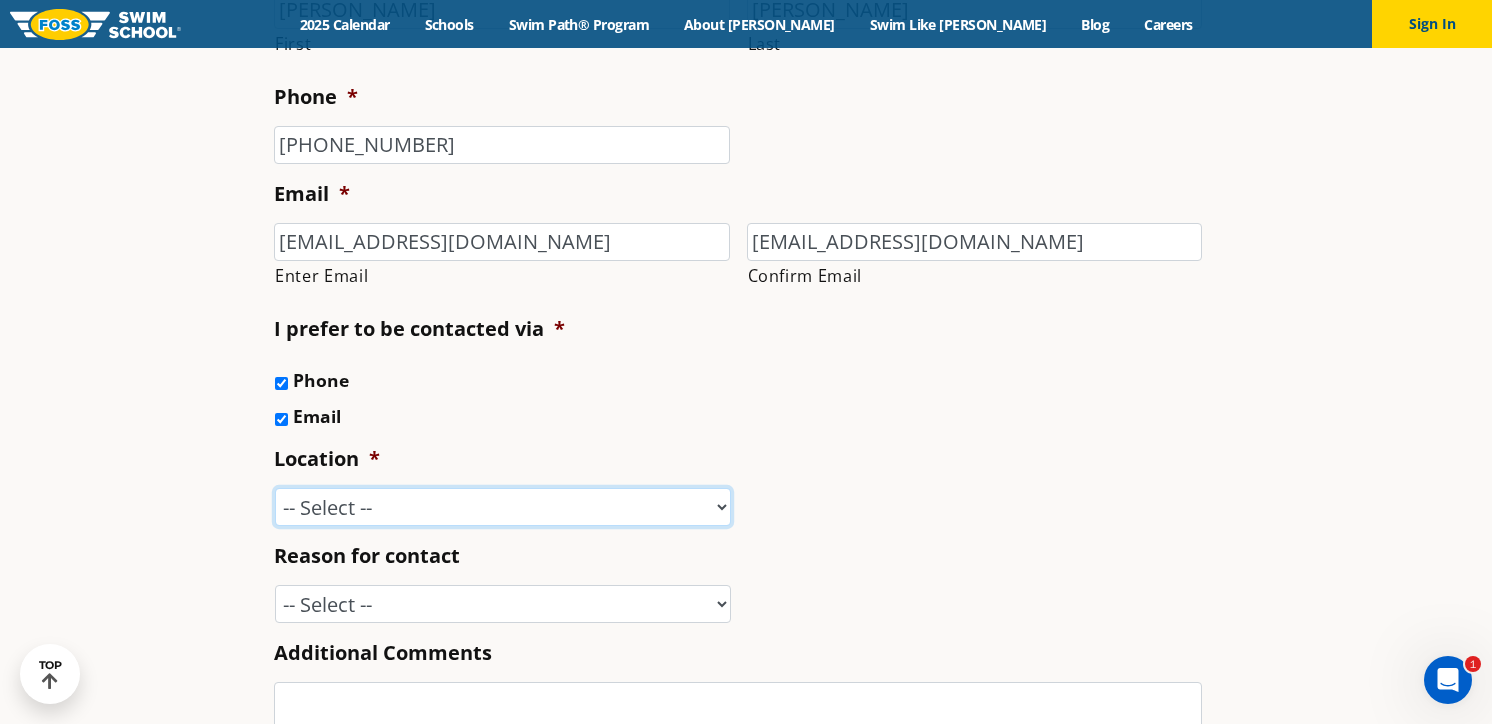 select on "HPK" 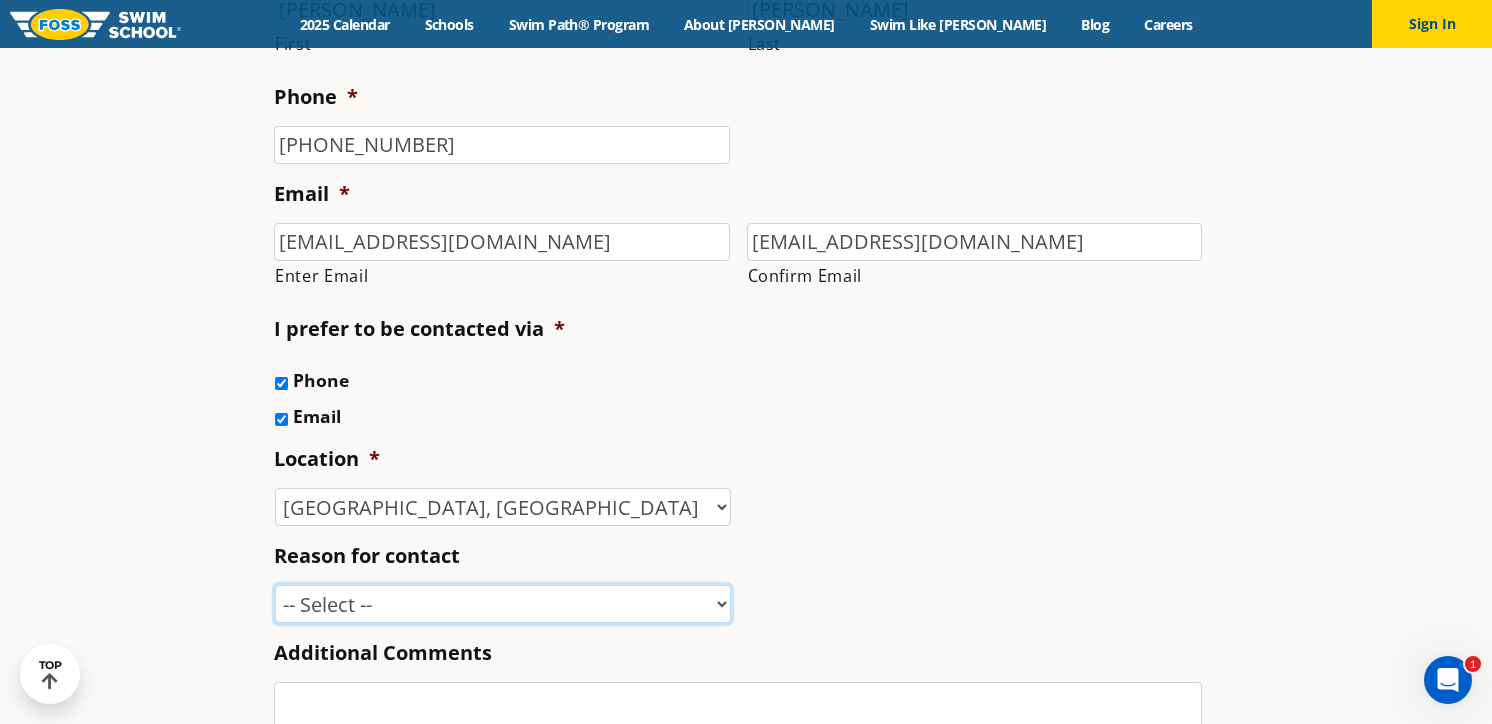 click on "-- Select -- Enrollment issue Program question What level is best for my child? I'm a New Family Concern about an instructor Speak with a manager FOSS Water Safety Presentation Media Inquiry Marketing Partnership Donation request I love FOSS! Other" at bounding box center (503, 604) 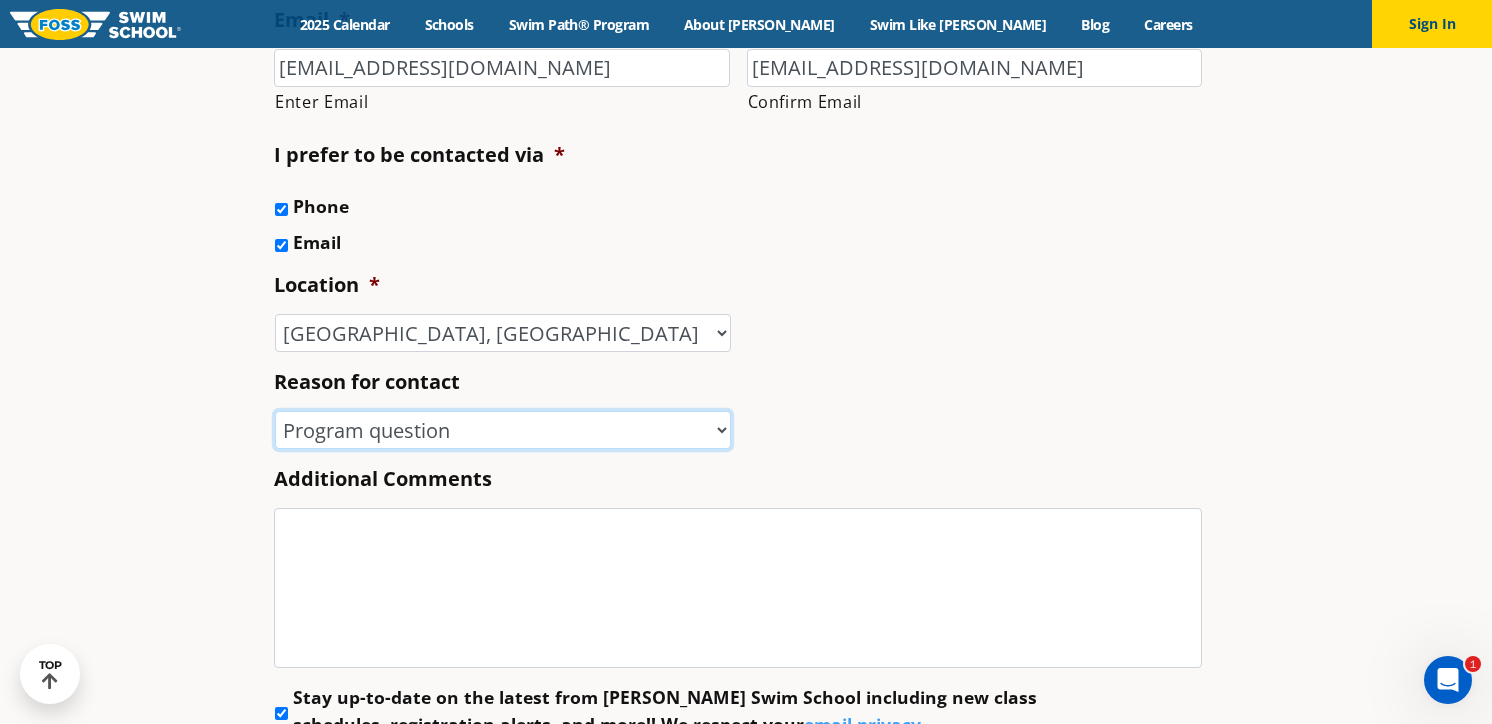 scroll, scrollTop: 788, scrollLeft: 0, axis: vertical 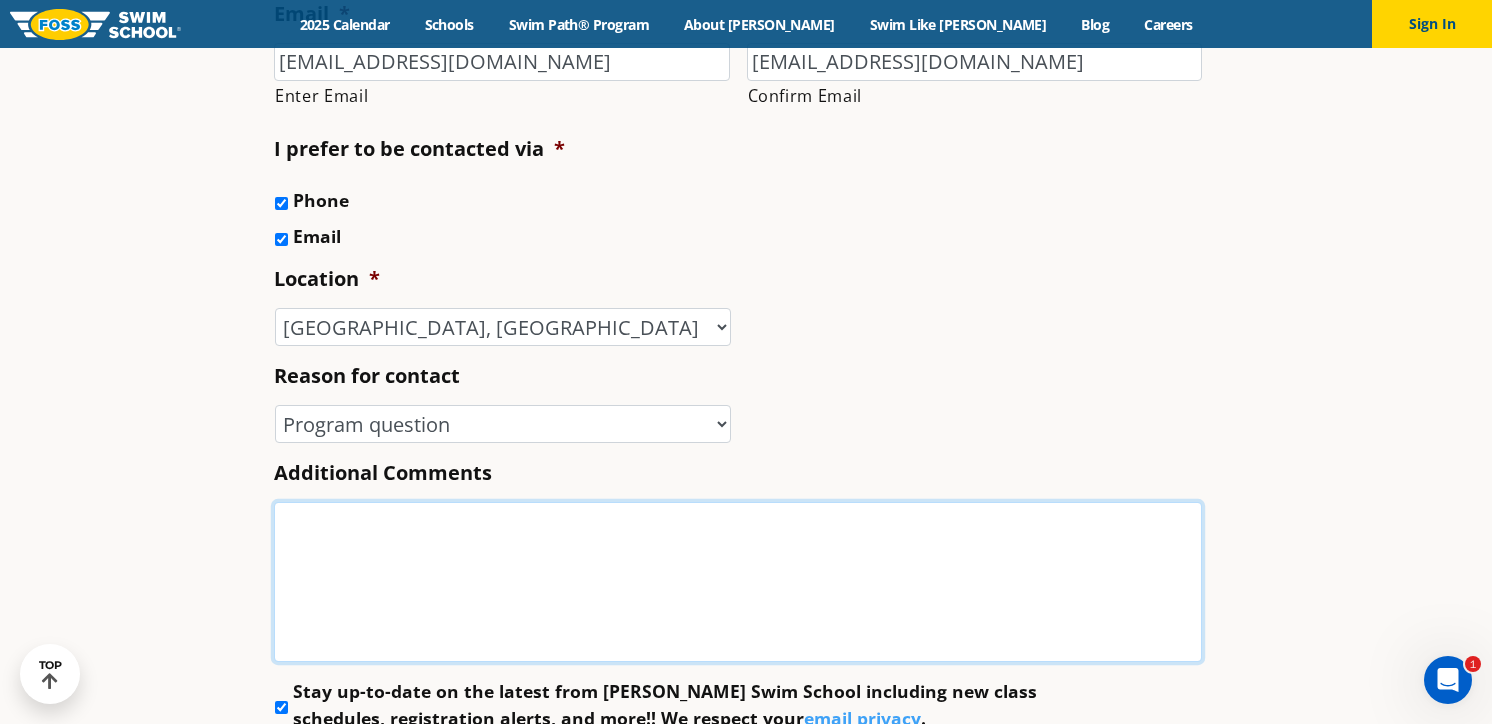 click on "Additional Comments" at bounding box center [738, 582] 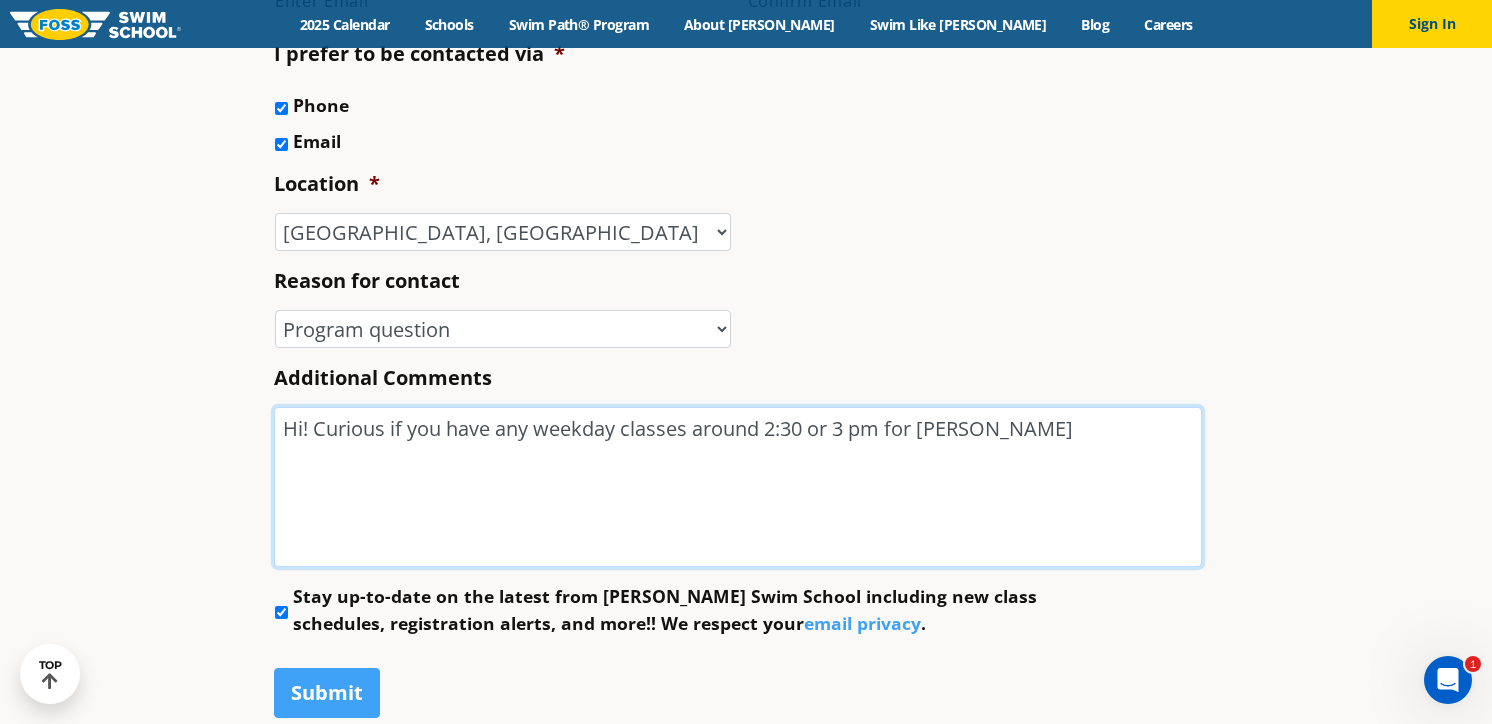 scroll, scrollTop: 881, scrollLeft: 0, axis: vertical 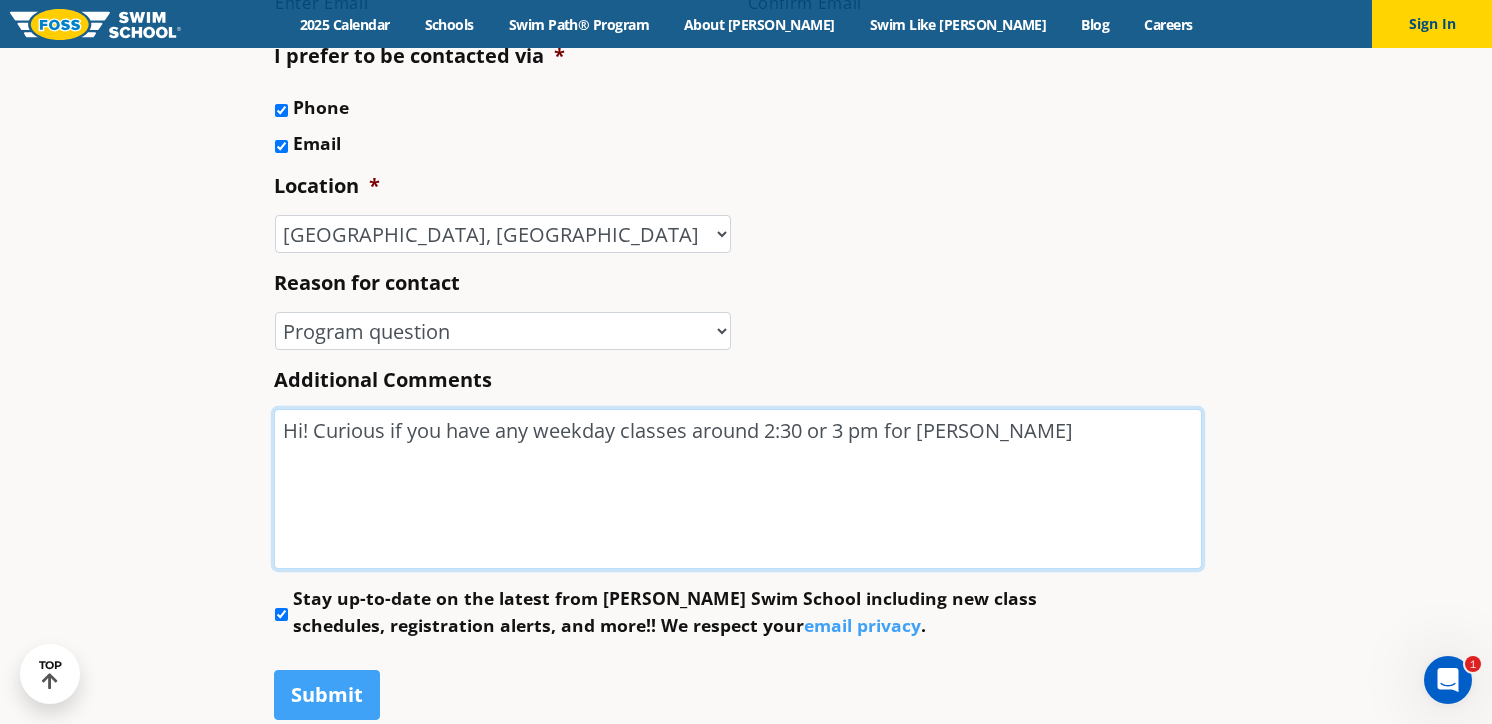 click on "Hi! Curious if you have any weekday classes around 2:30 or 3 pm for SLoane Spector" at bounding box center [738, 489] 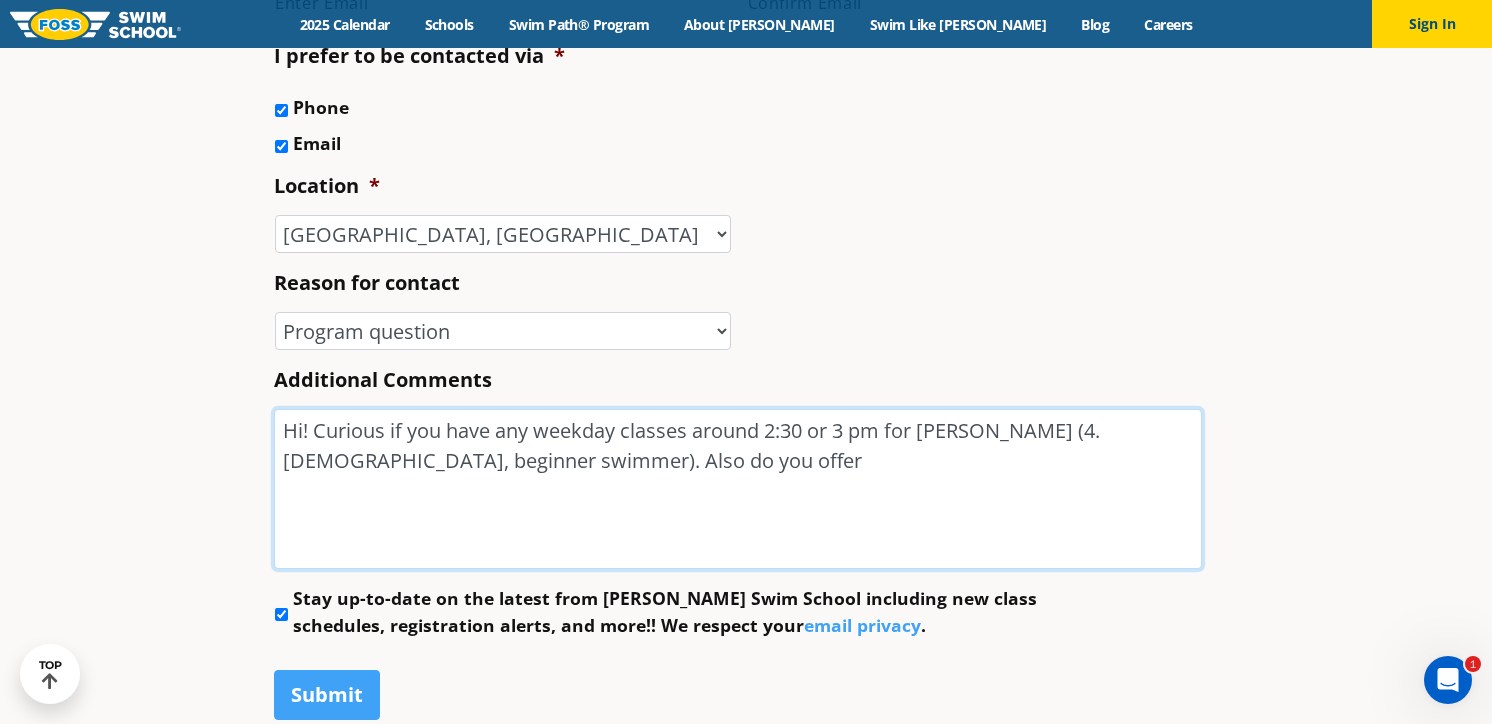 click on "Hi! Curious if you have any weekday classes around 2:30 or 3 pm for Sloane Spector (4.5 years old, beginner swimmer). Also do you offer" at bounding box center (738, 489) 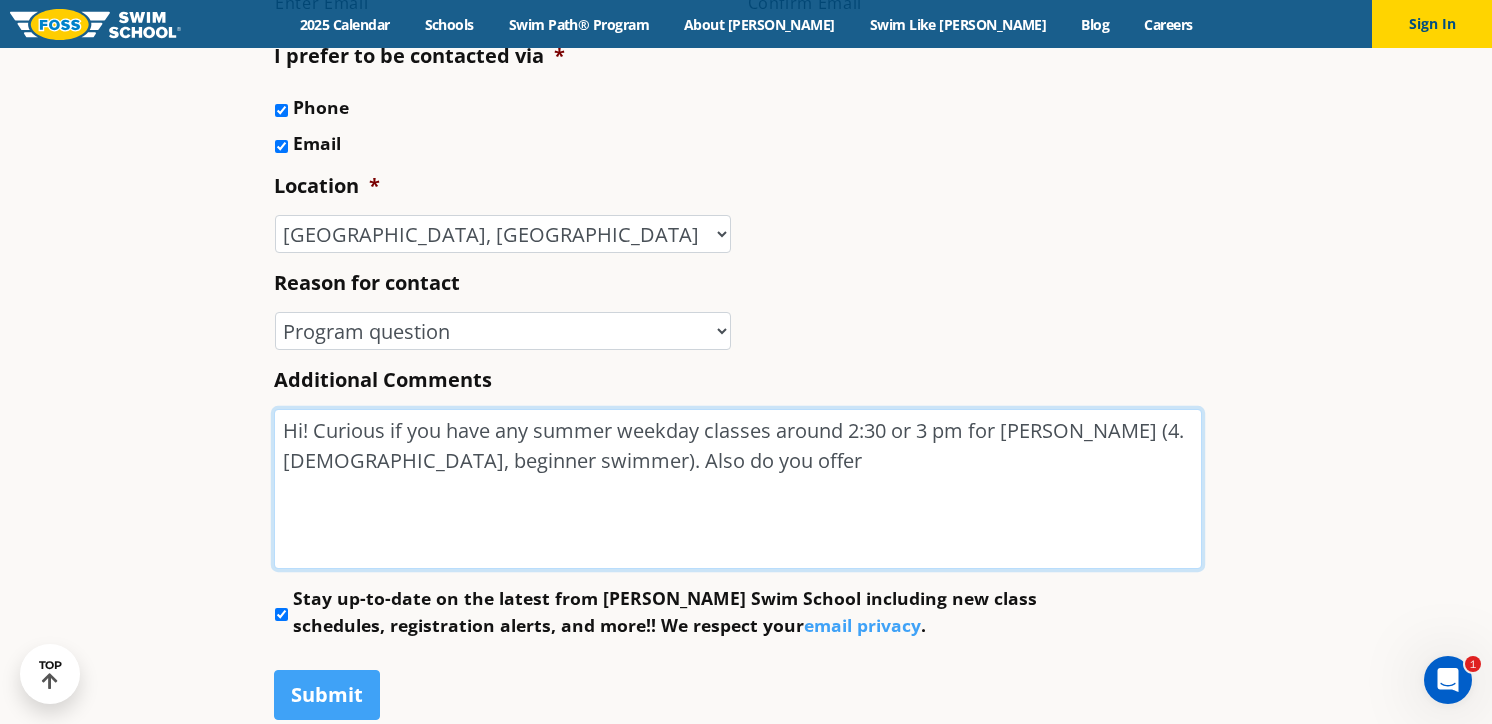 click on "Hi! Curious if you have any summer weekday classes around 2:30 or 3 pm for Sloane Spector (4.5 years old, beginner swimmer). Also do you offer" at bounding box center [738, 489] 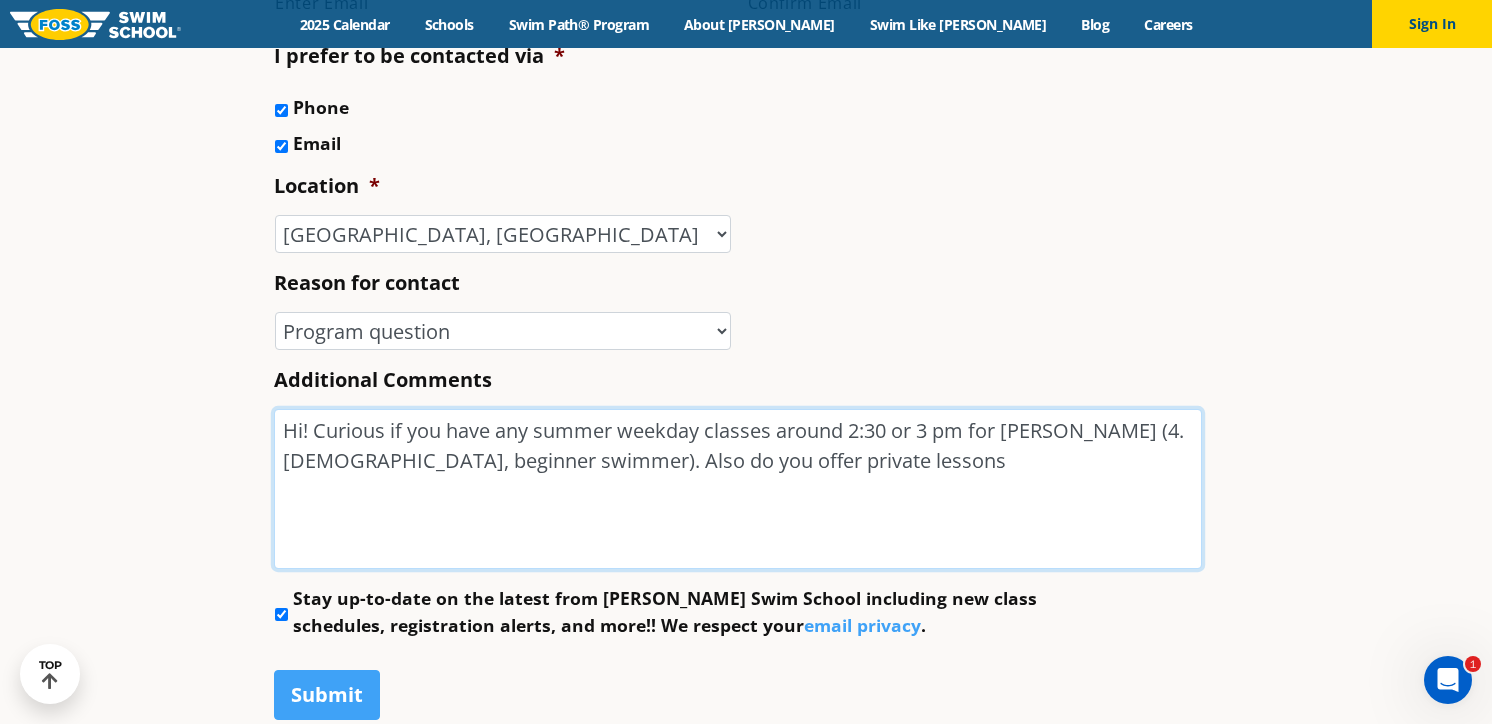 drag, startPoint x: 573, startPoint y: 457, endPoint x: 873, endPoint y: 460, distance: 300.015 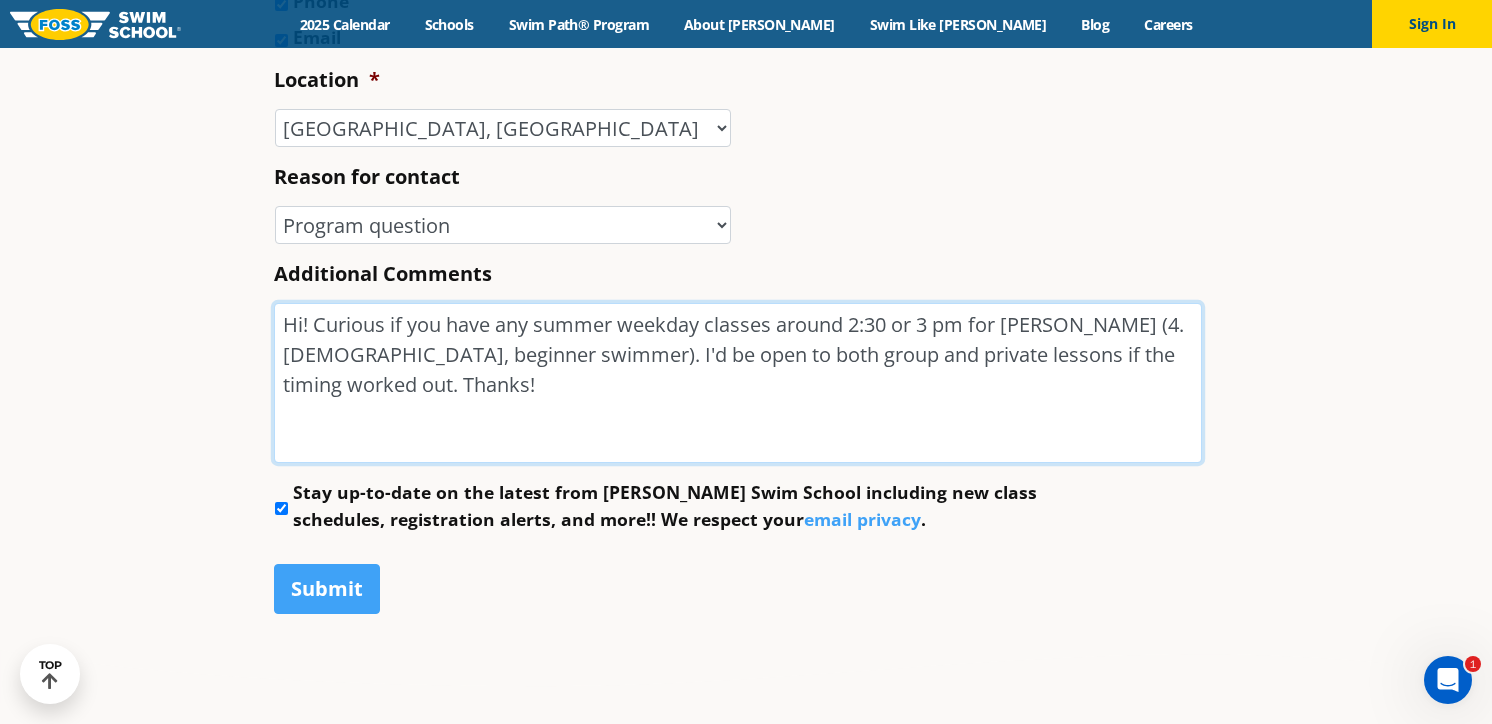 scroll, scrollTop: 990, scrollLeft: 0, axis: vertical 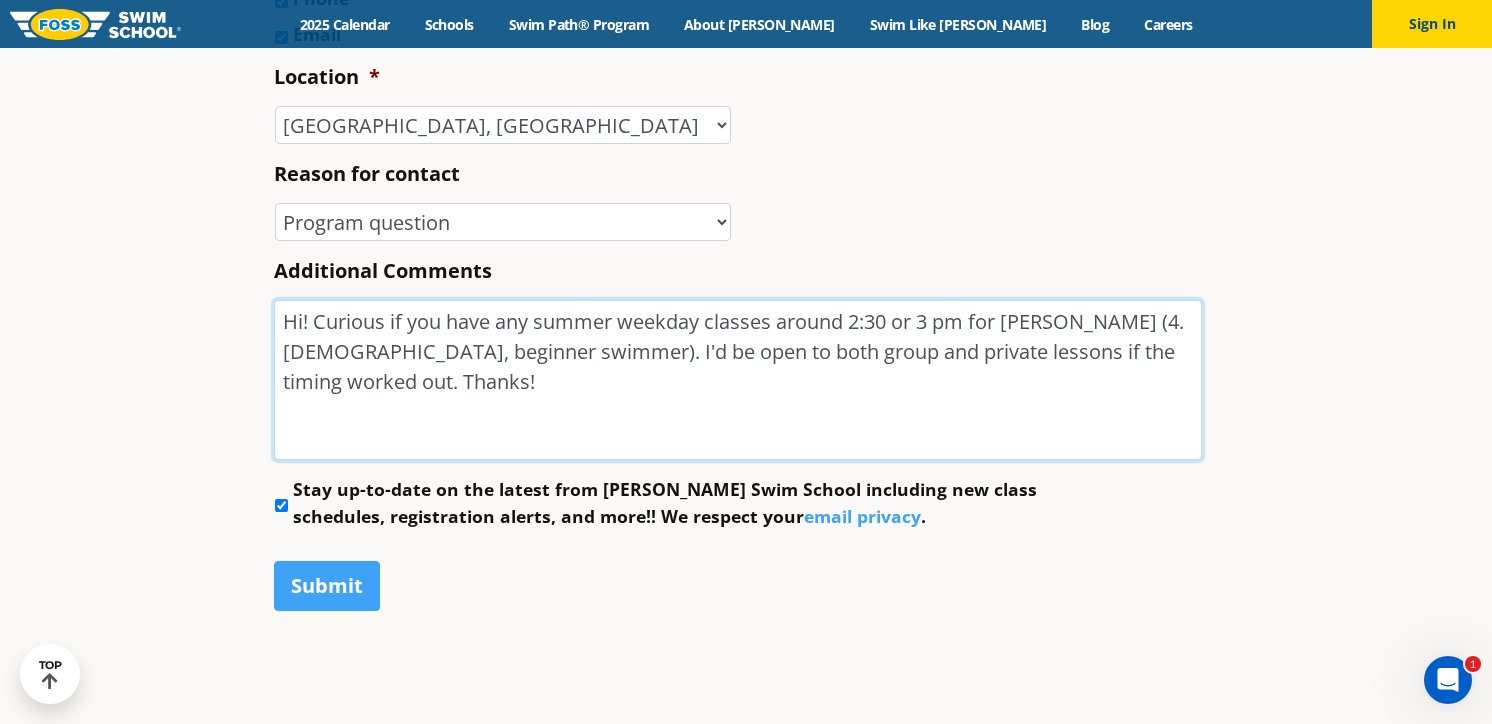 type on "Hi! Curious if you have any summer weekday classes around 2:30 or 3 pm for Sloane Spector (4.5 years old, beginner swimmer). I'd be open to both group and private lessons if the timing worked out. Thanks!" 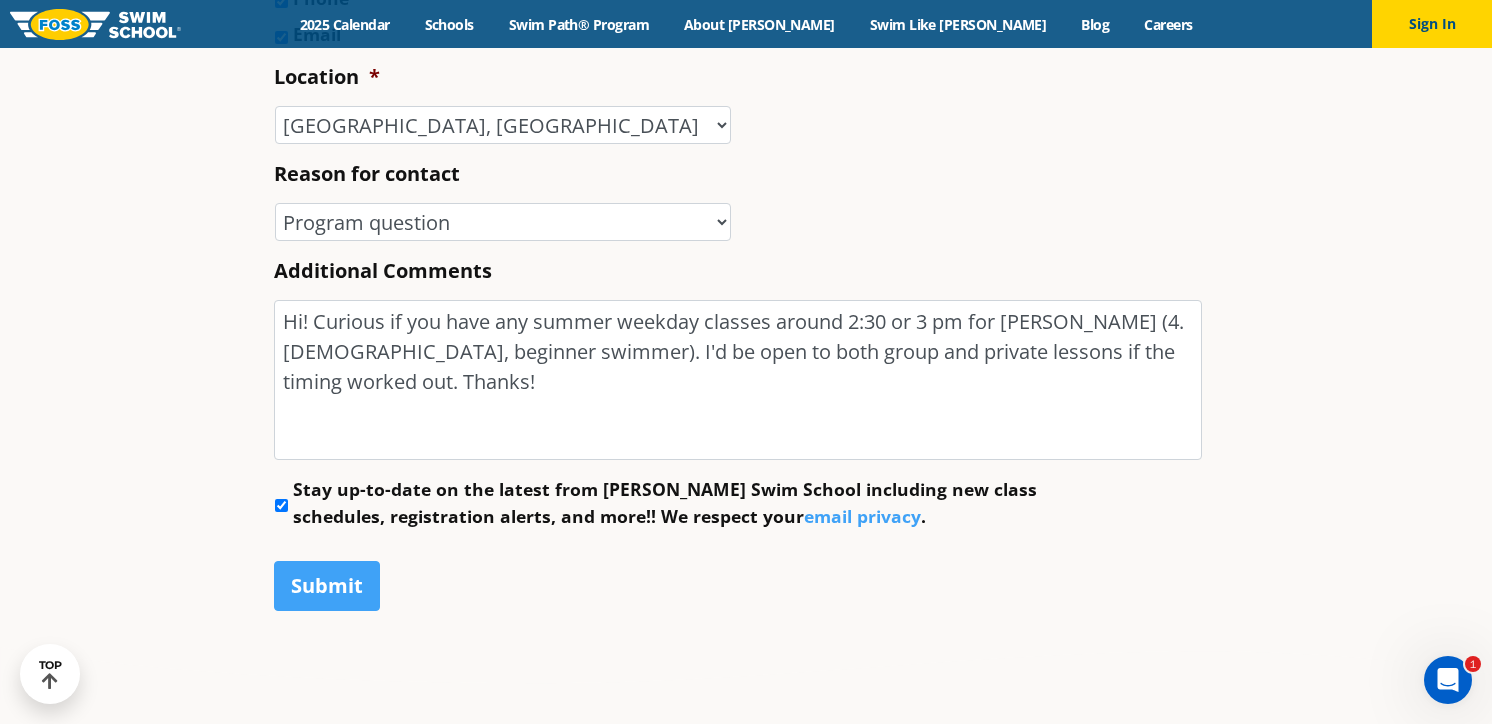 click on "Stay up-to-date on the latest from Foss Swim School including new class schedules, registration alerts, and more!! We respect your  email privacy ." at bounding box center [281, 505] 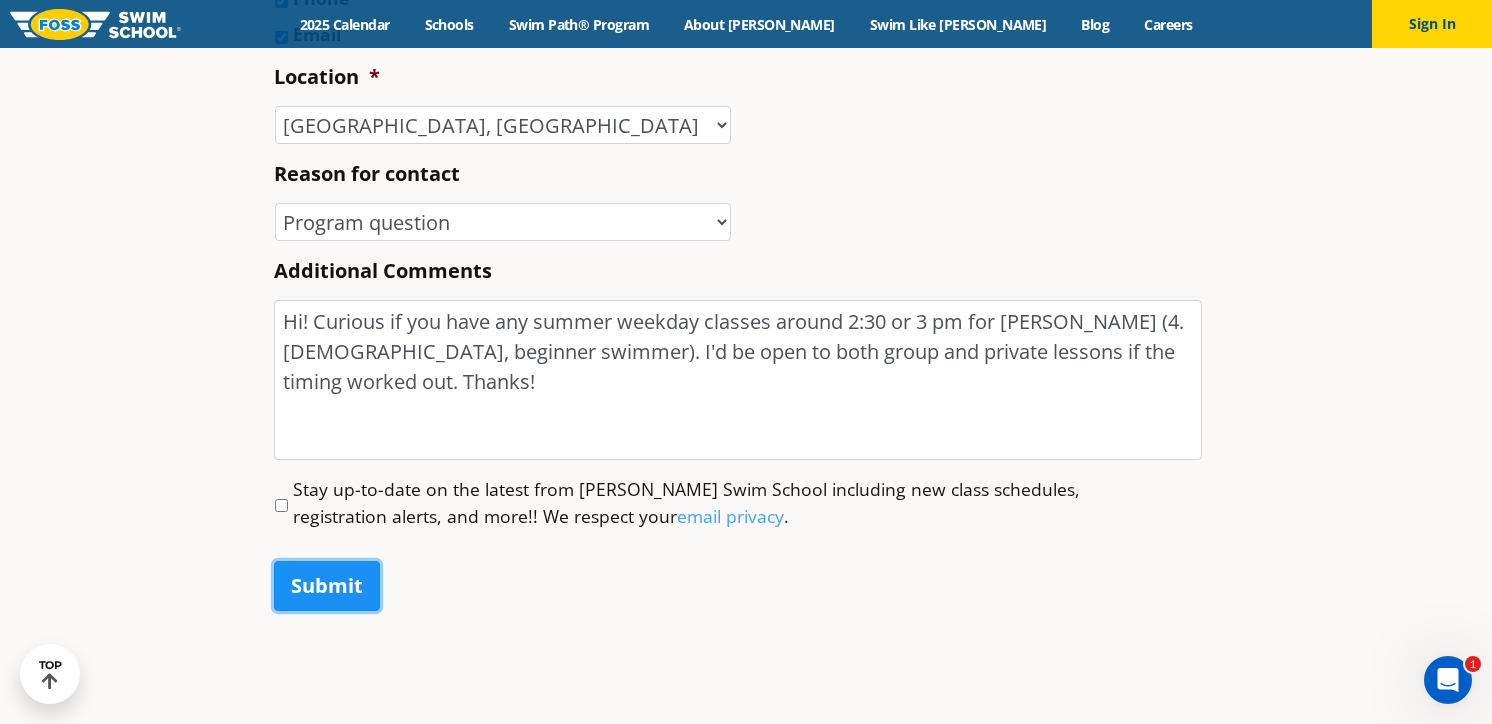 click on "Submit" at bounding box center [327, 586] 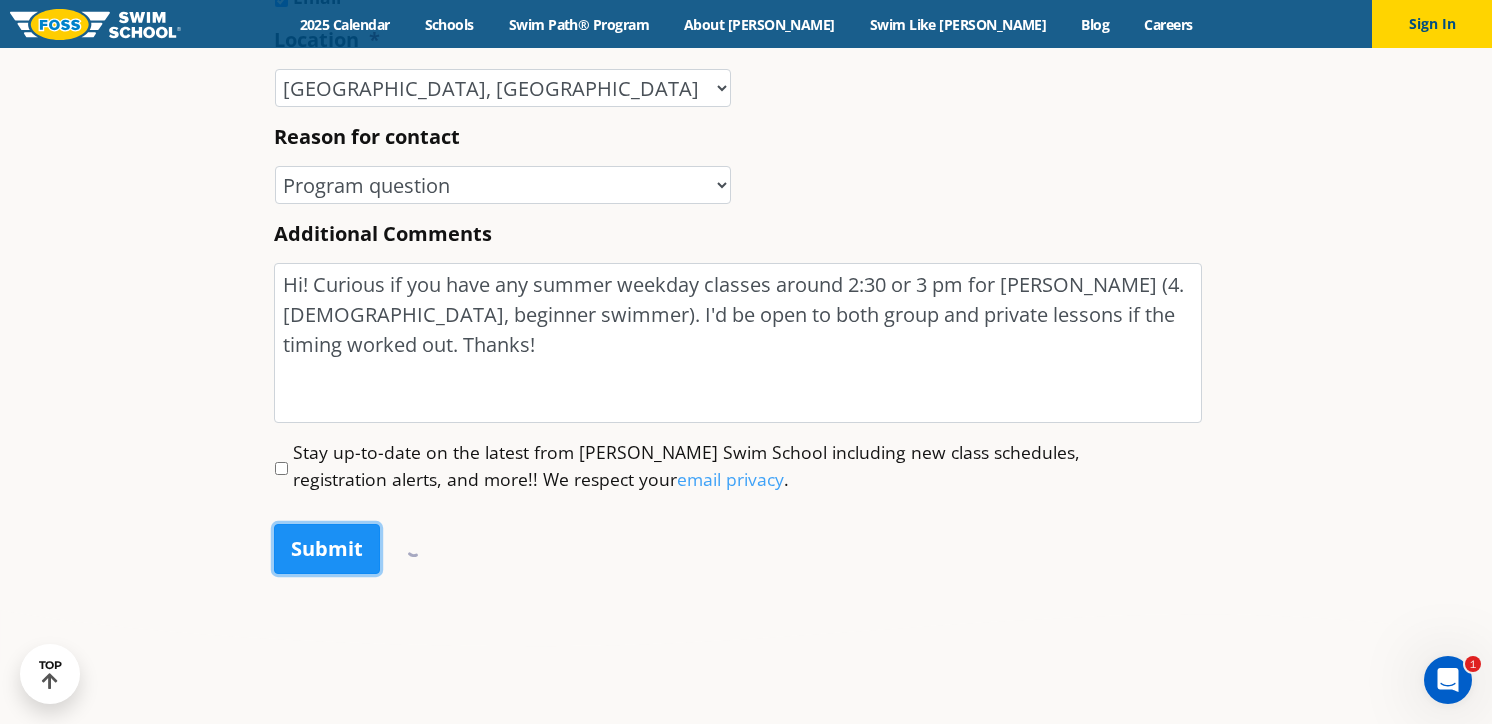 scroll, scrollTop: 1036, scrollLeft: 0, axis: vertical 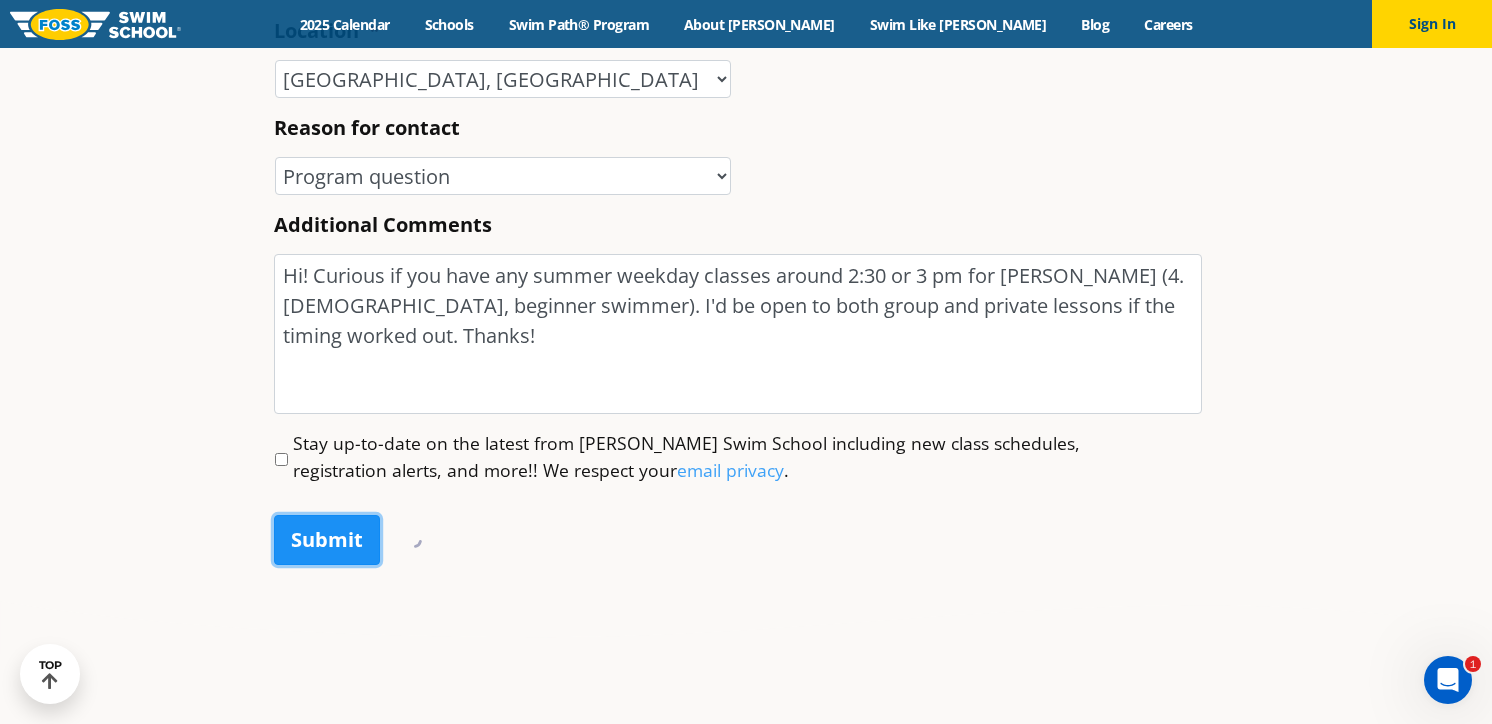 click on "Submit" at bounding box center [327, 540] 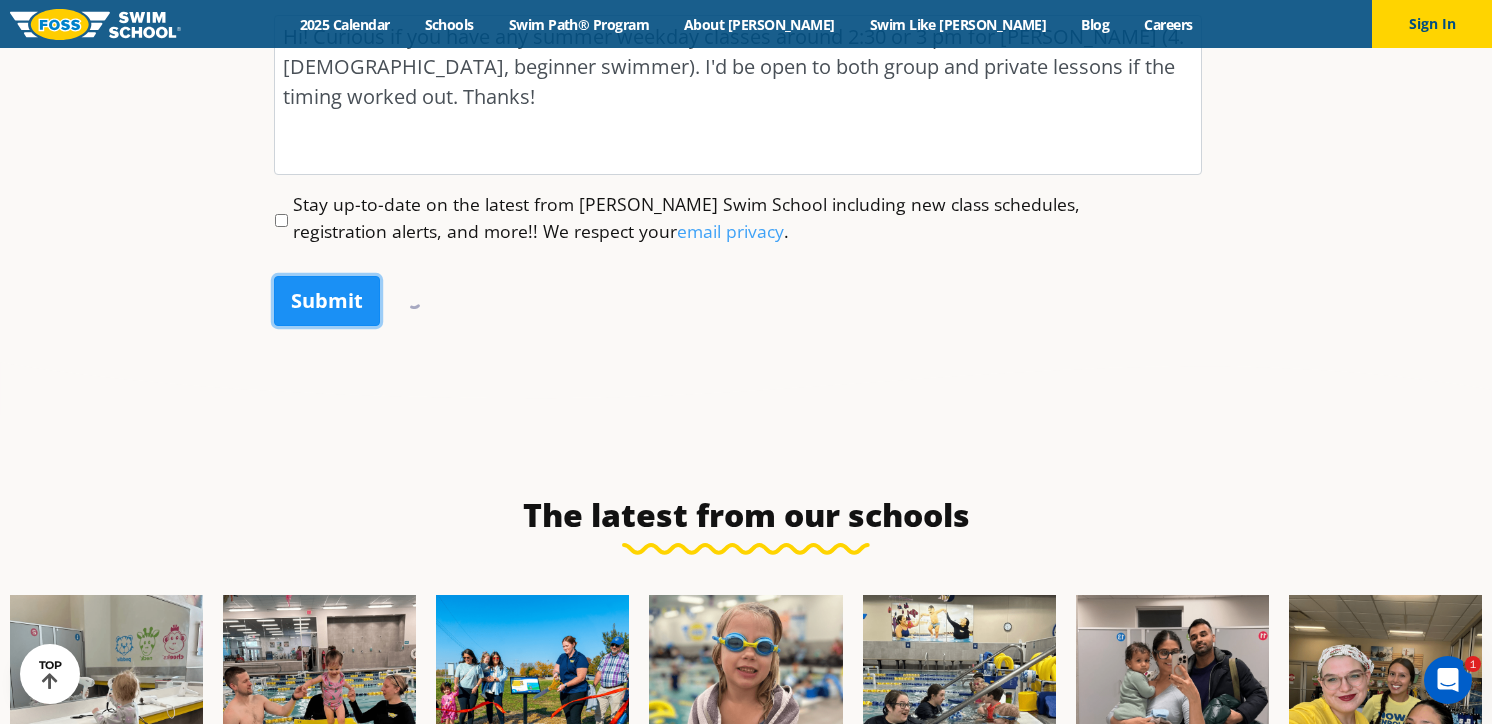 scroll, scrollTop: 1279, scrollLeft: 0, axis: vertical 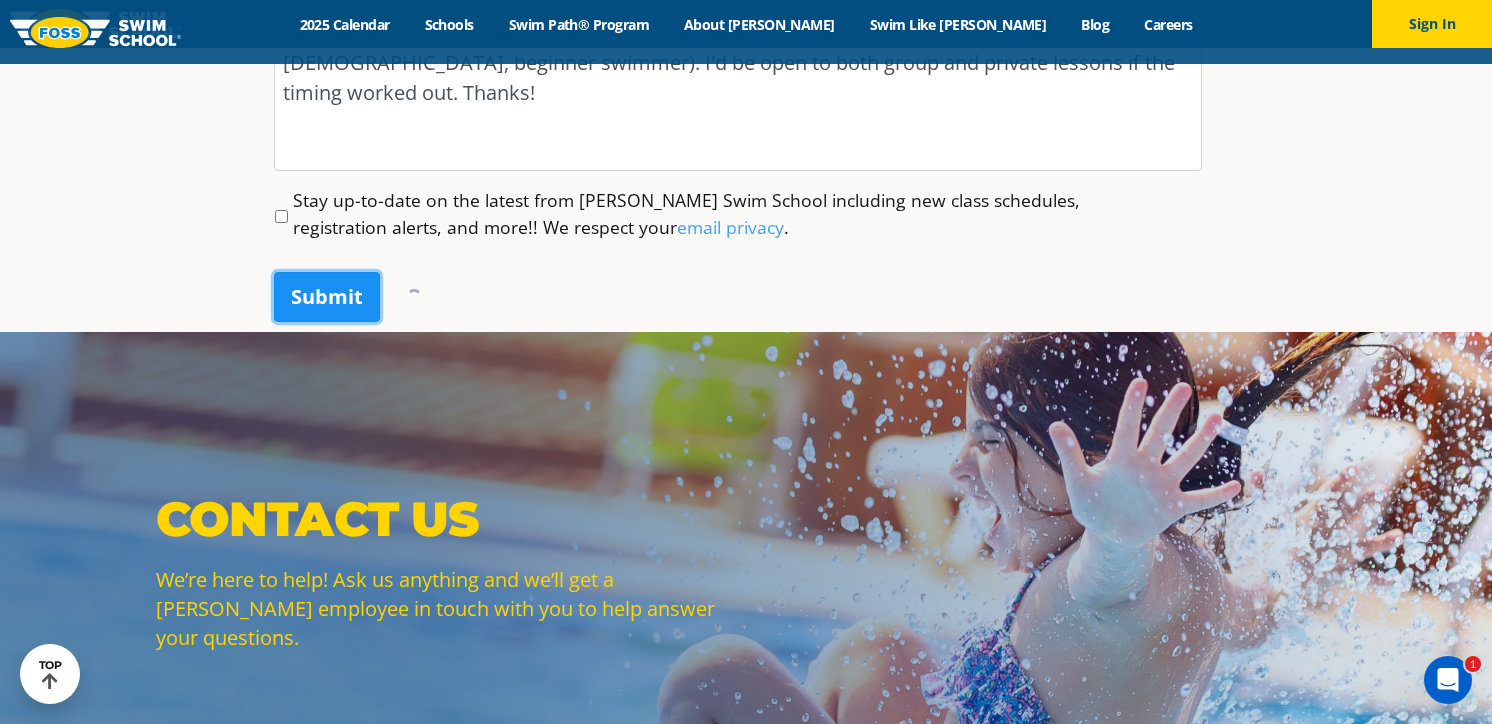 click on "Submit" at bounding box center [327, 297] 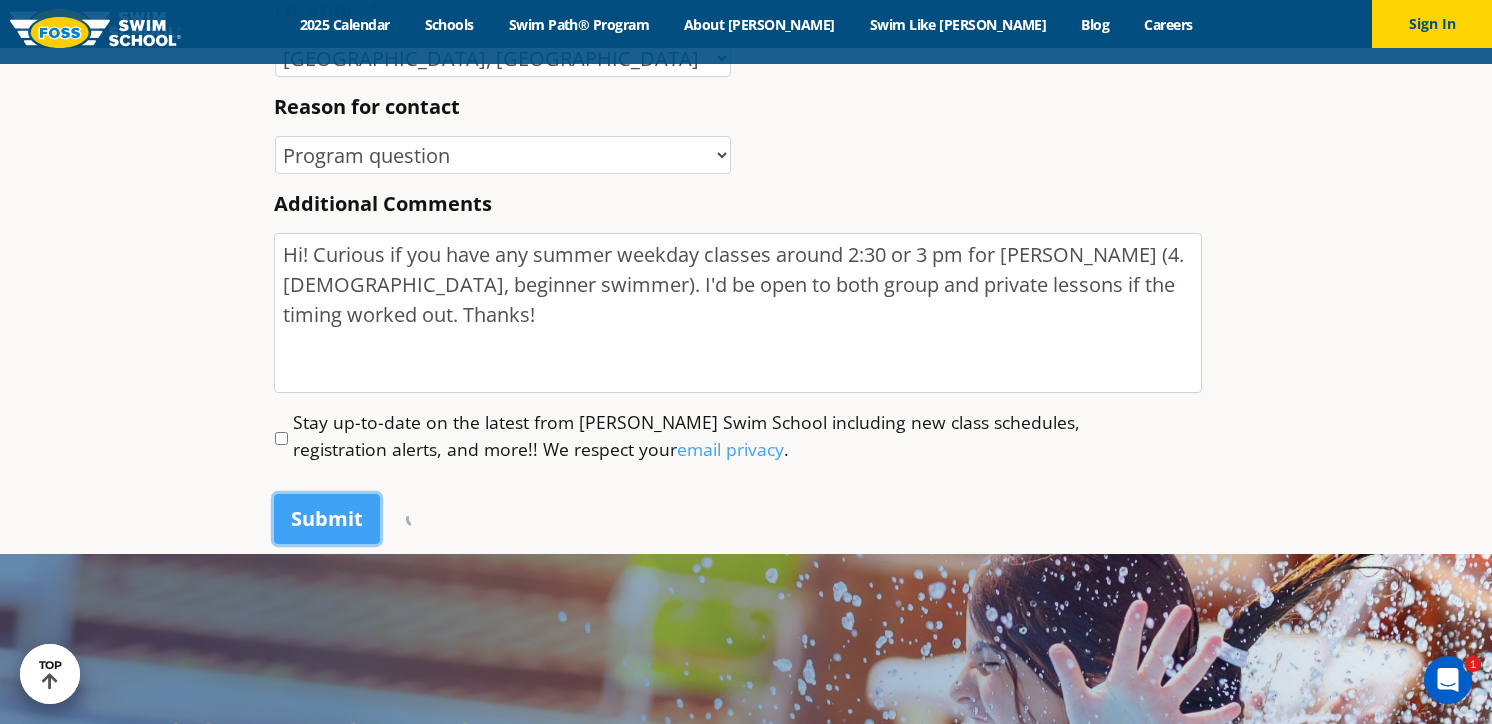 scroll, scrollTop: 1149, scrollLeft: 0, axis: vertical 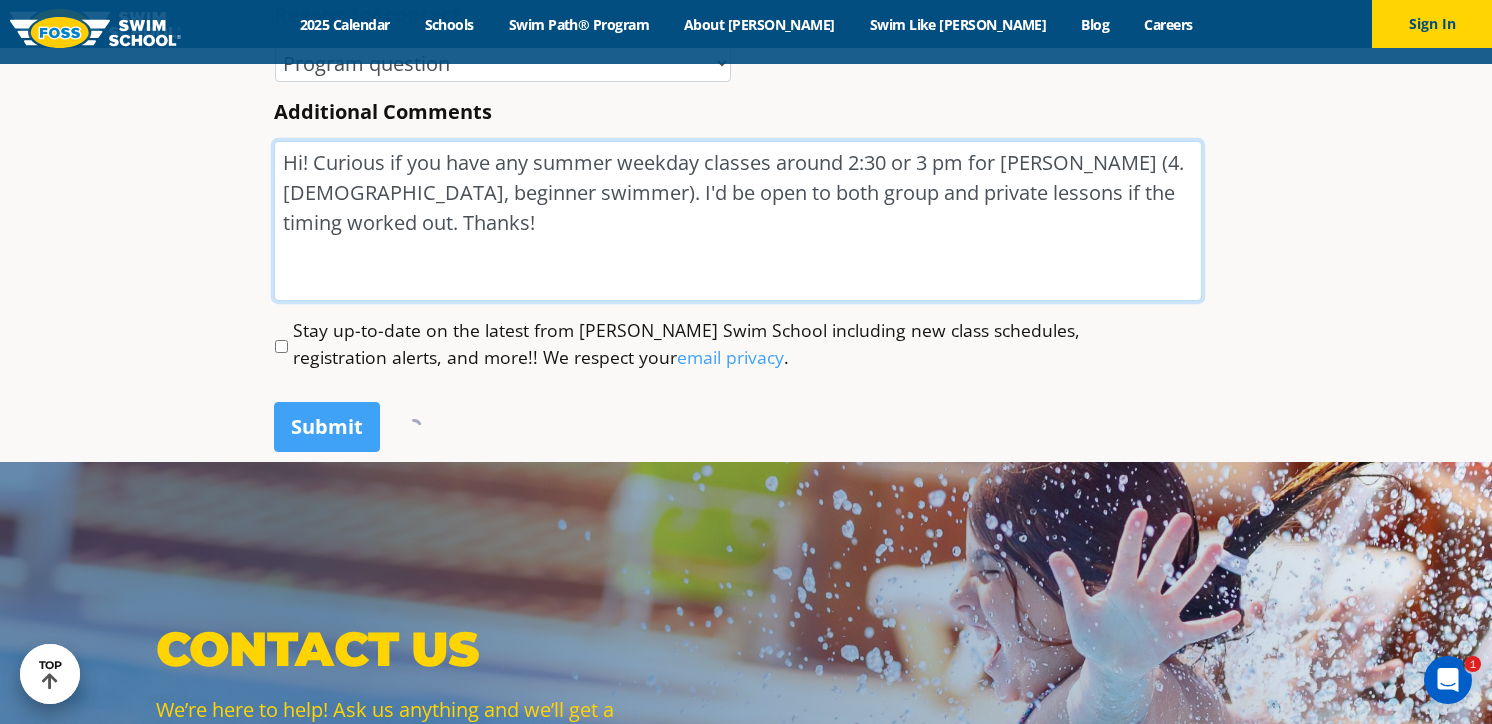 click on "Hi! Curious if you have any summer weekday classes around 2:30 or 3 pm for Sloane Spector (4.5 years old, beginner swimmer). I'd be open to both group and private lessons if the timing worked out. Thanks!" at bounding box center (738, 221) 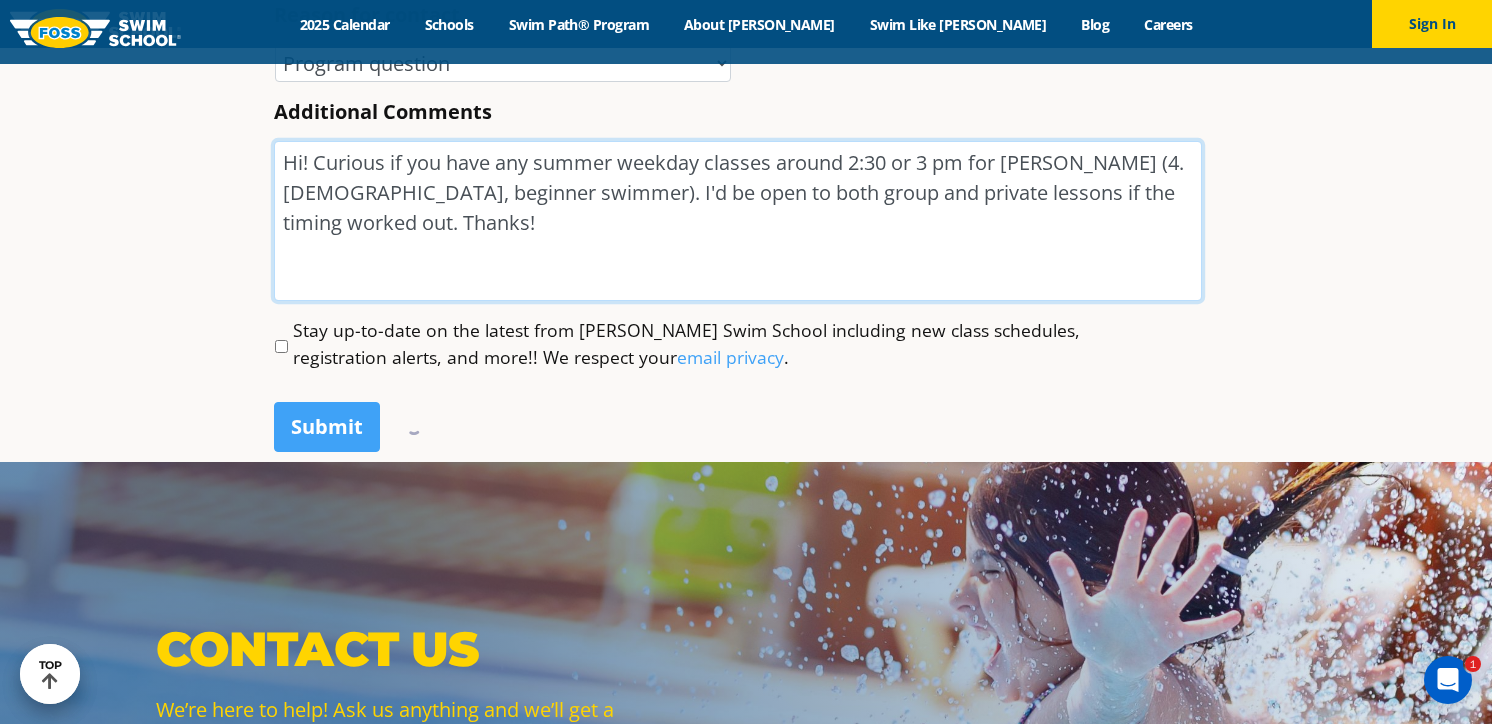 click on "Hi! Curious if you have any summer weekday classes around 2:30 or 3 pm for Sloane Spector (4.5 years old, beginner swimmer). I'd be open to both group and private lessons if the timing worked out. Thanks!" at bounding box center (738, 221) 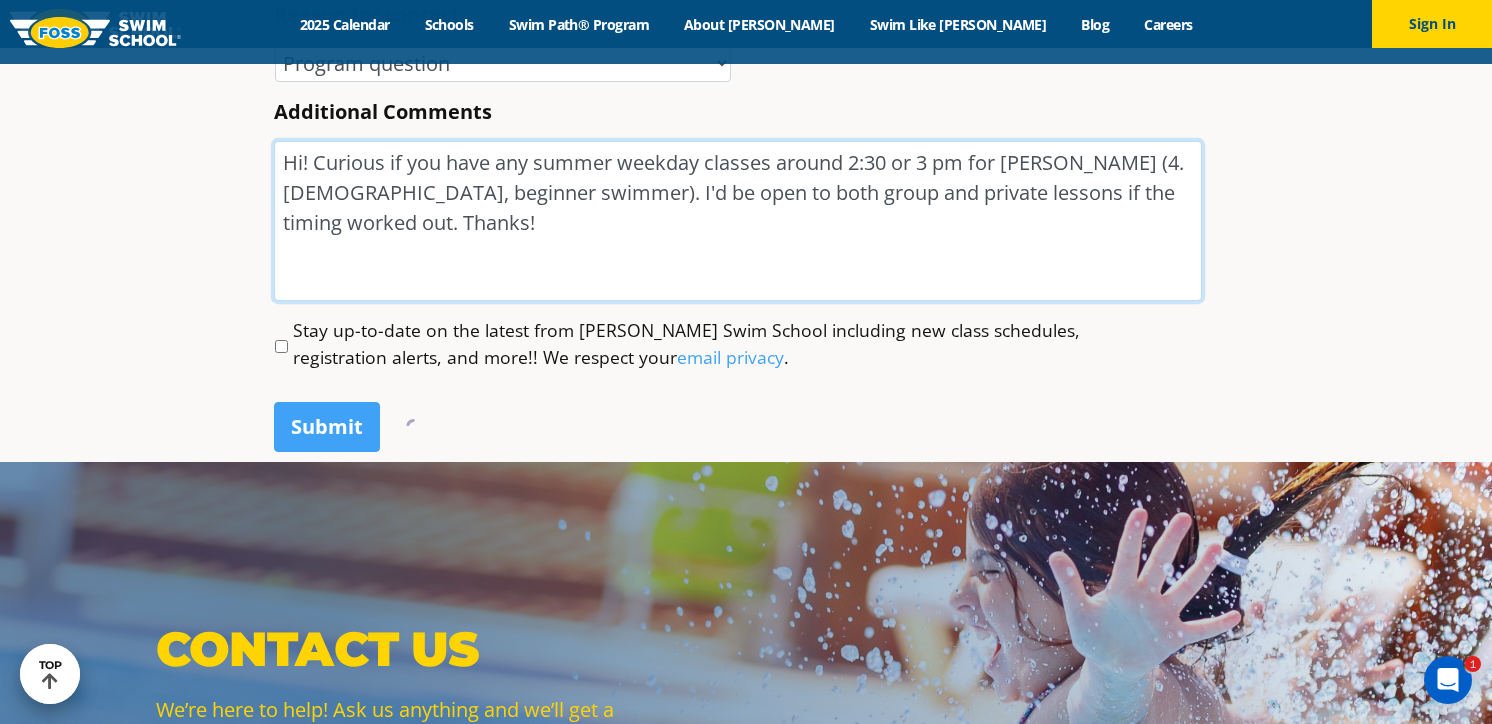 click on "Hi! Curious if you have any summer weekday classes around 2:30 or 3 pm for Sloane Spector (4.5 years old, beginner swimmer). I'd be open to both group and private lessons if the timing worked out. Thanks!" at bounding box center (738, 221) 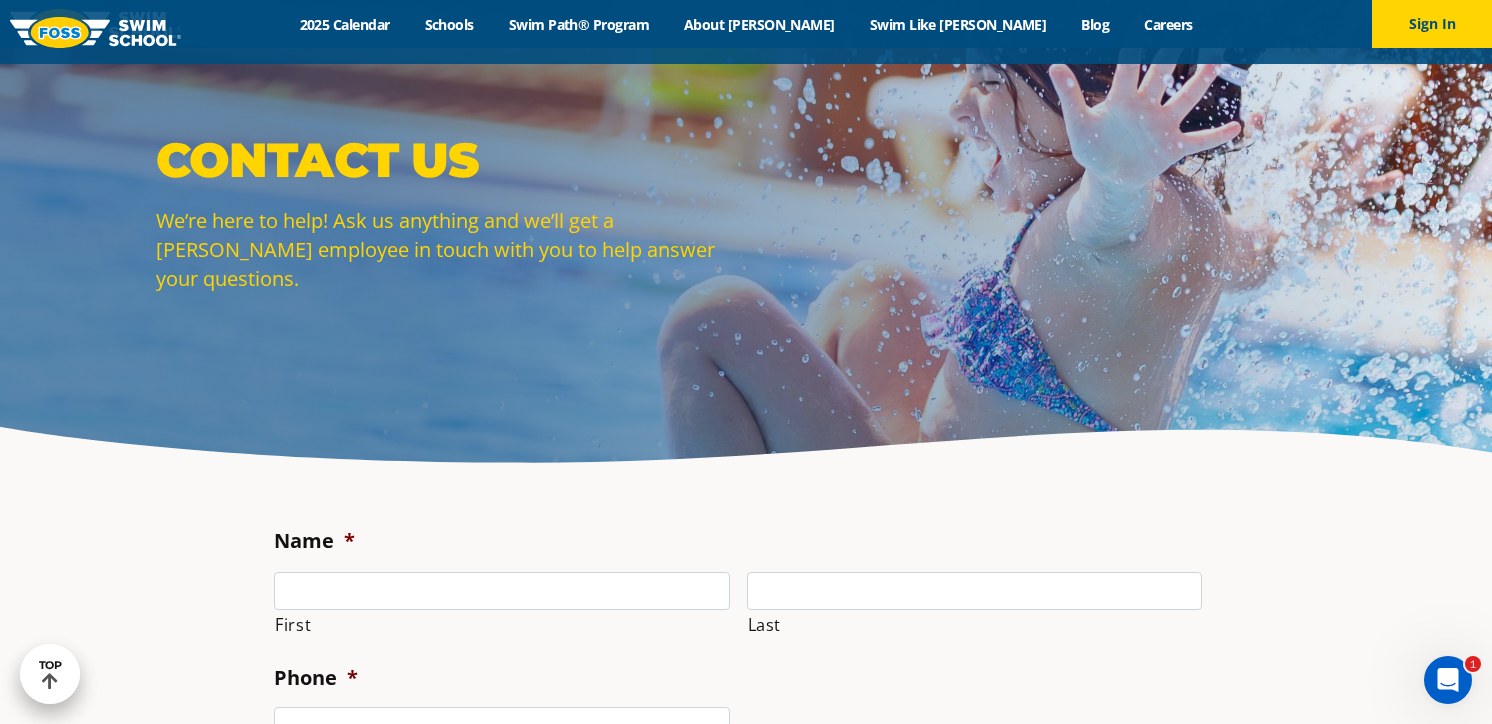 scroll, scrollTop: 2020, scrollLeft: 0, axis: vertical 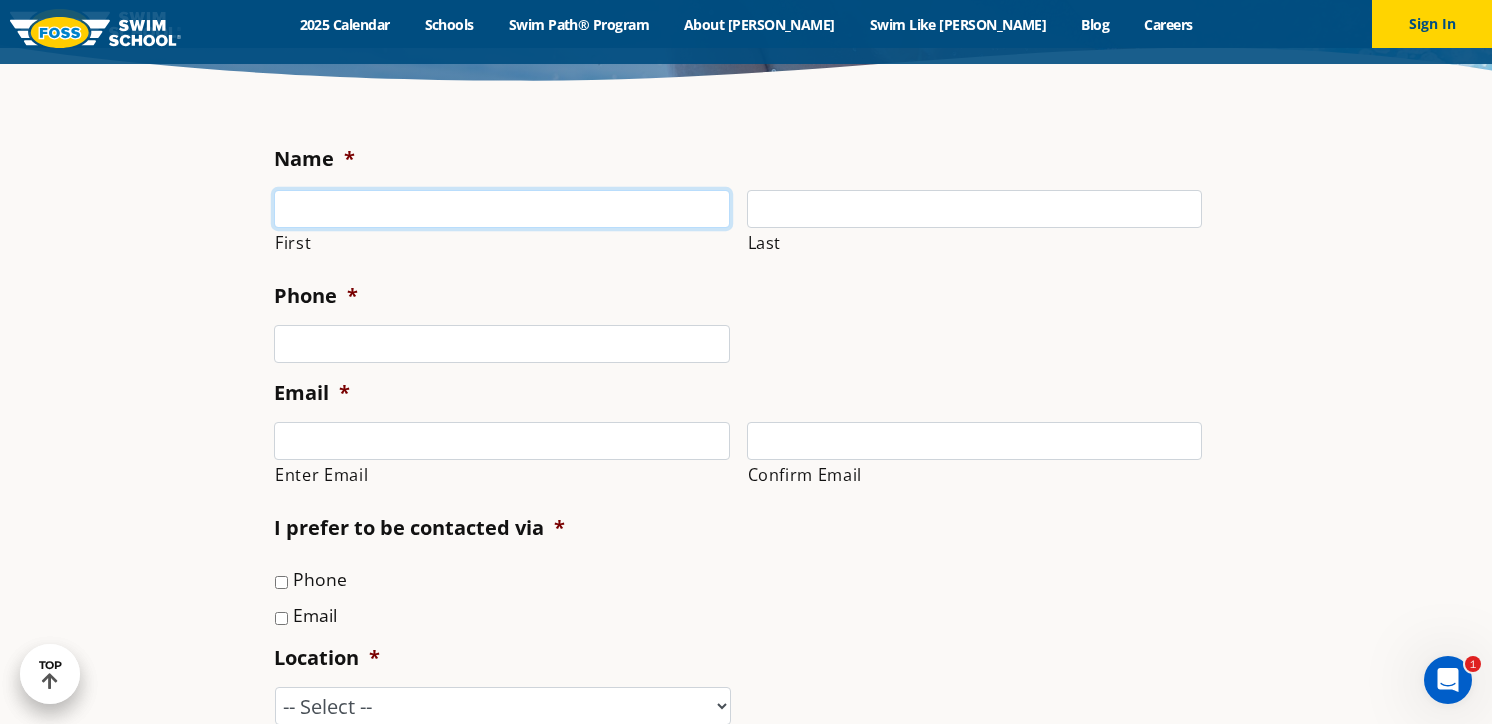 click on "First" at bounding box center [502, 209] 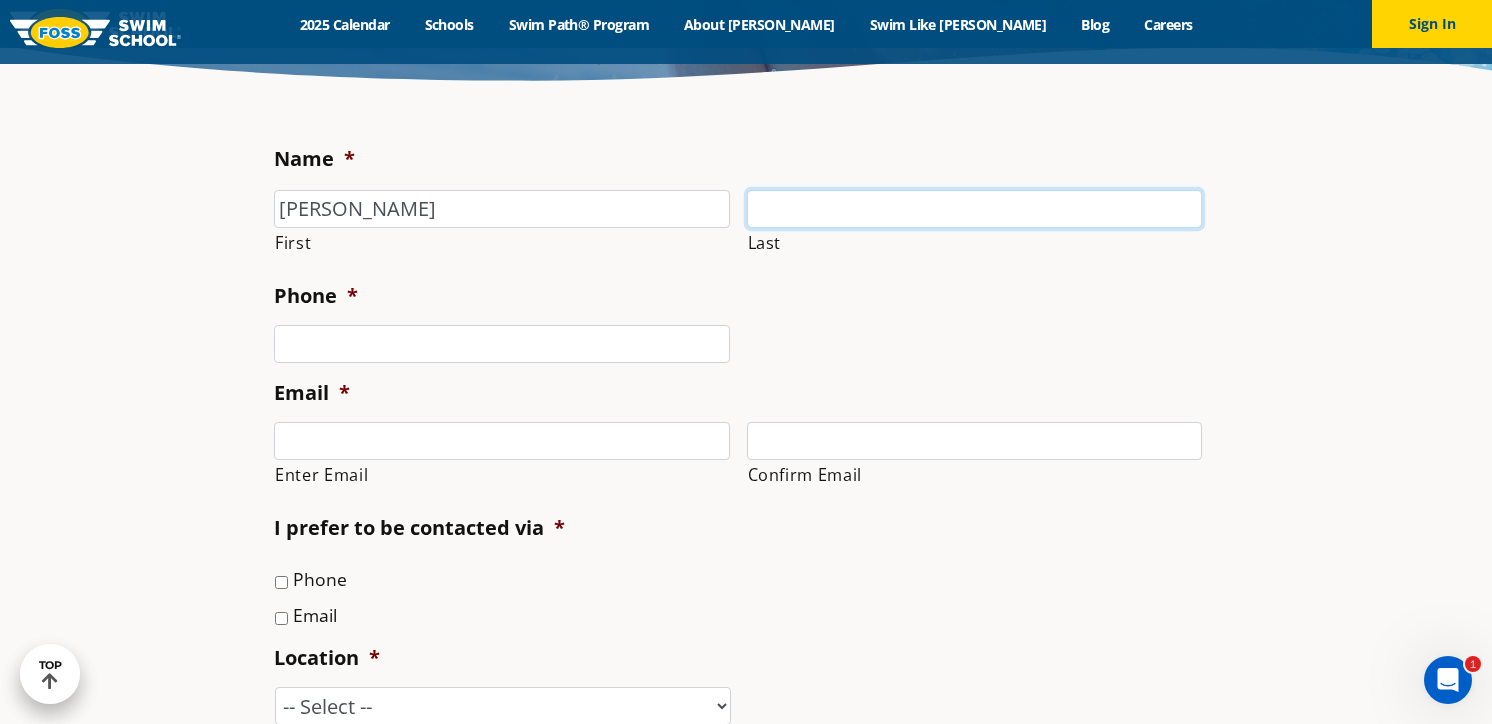 type on "Spector" 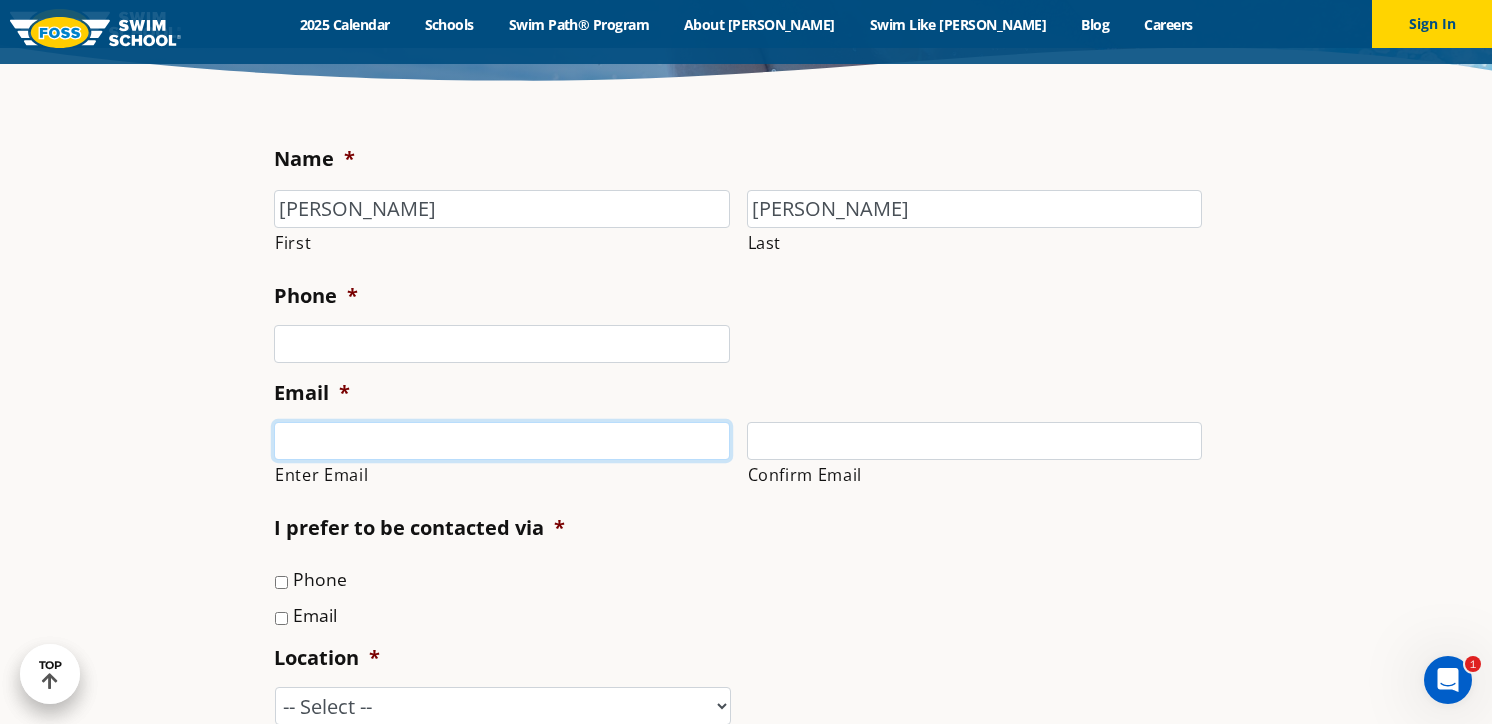 type on "laurabspector@gmail.com" 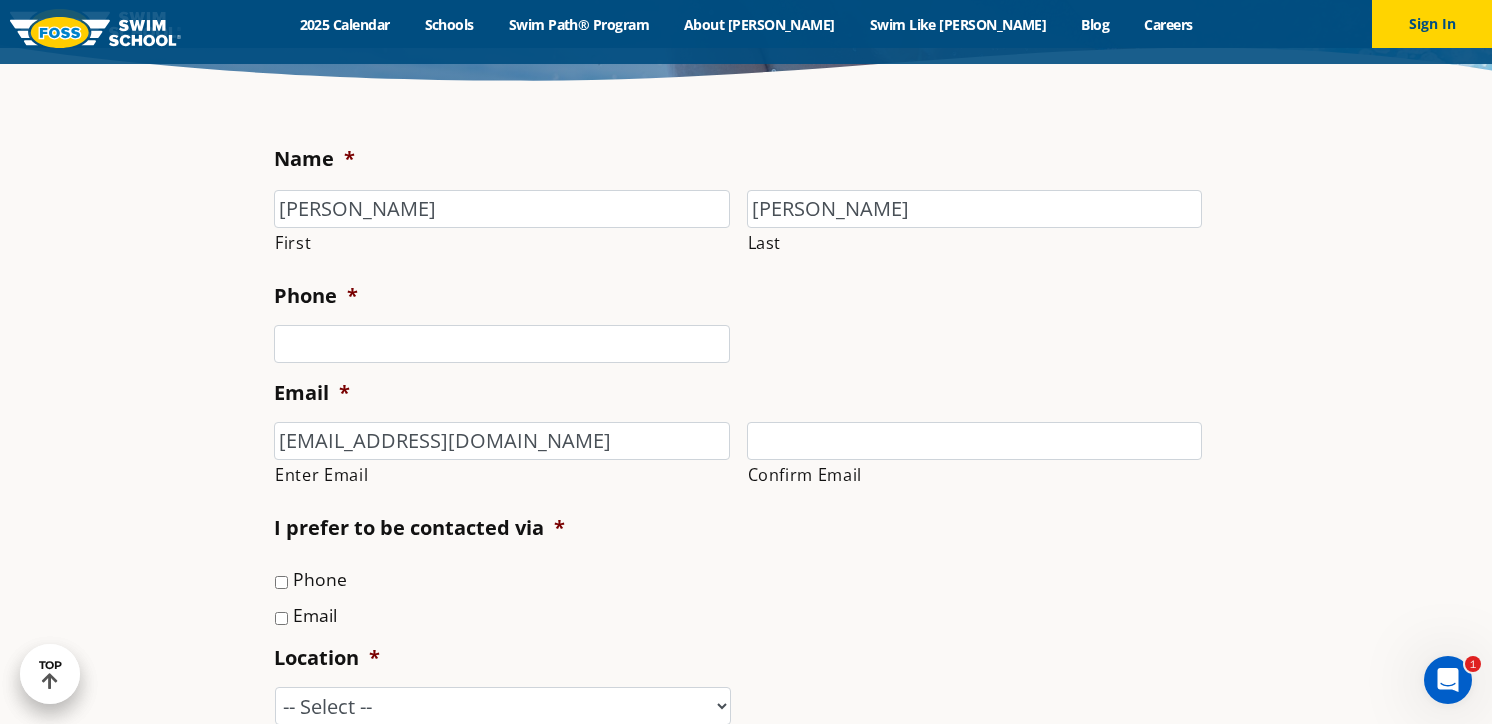type on "laurabspector@gmail.com" 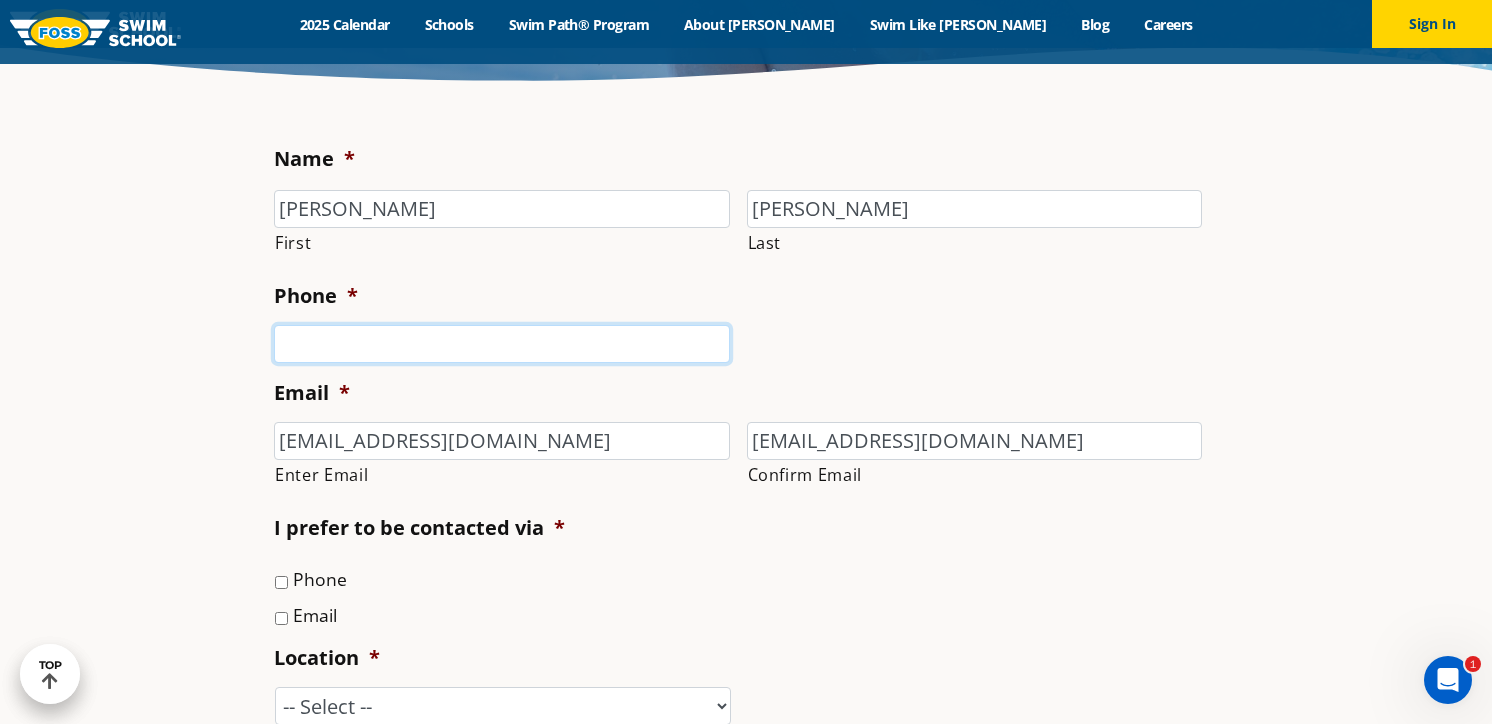 click on "Phone *" at bounding box center [502, 344] 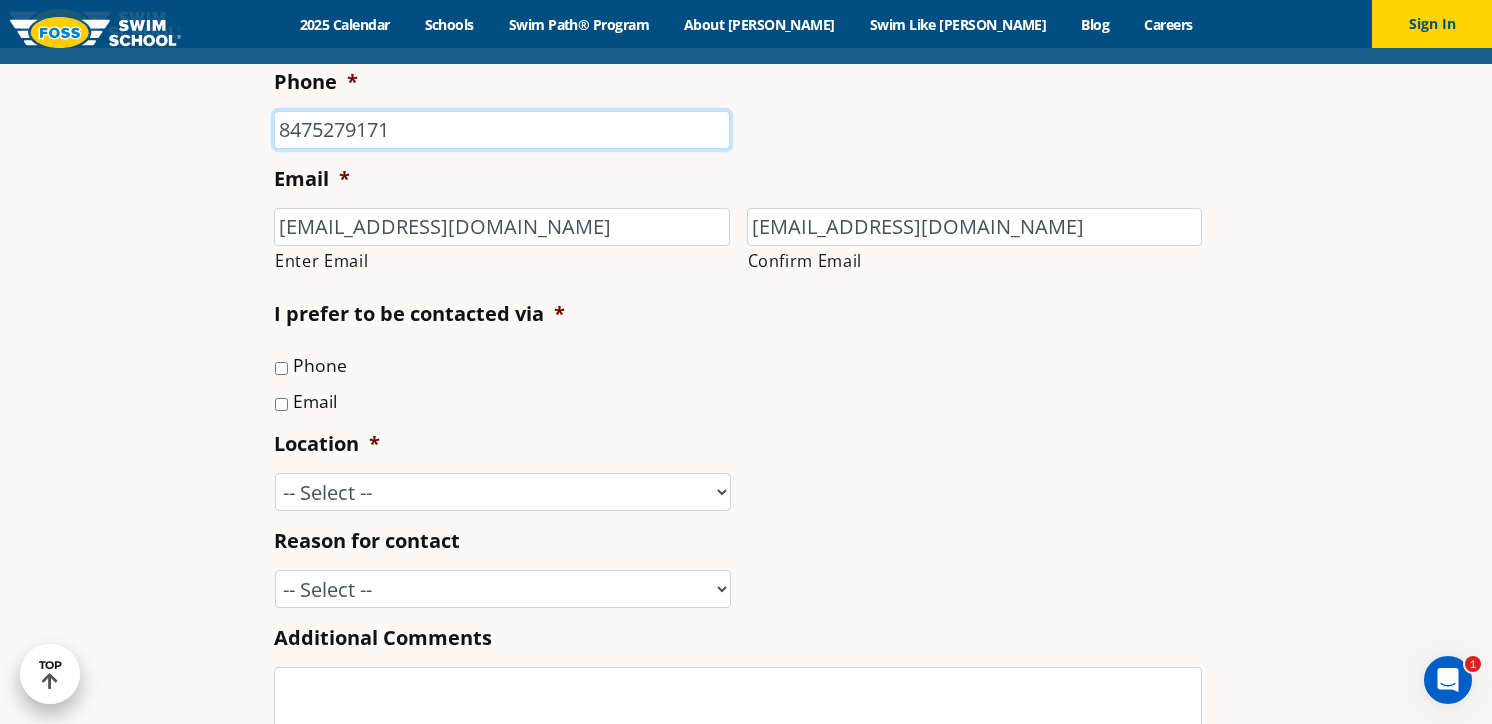 type on "8475279171" 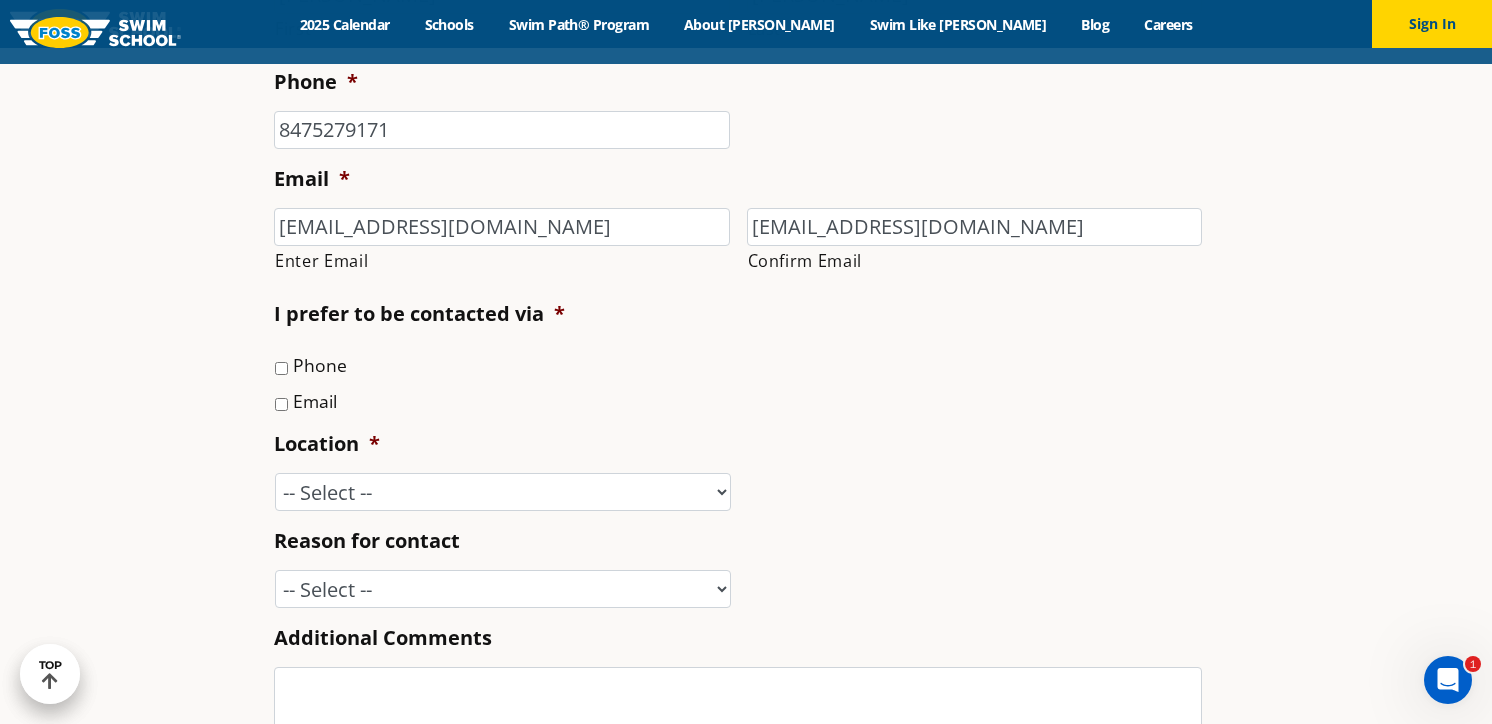 click on "Phone" at bounding box center (320, 365) 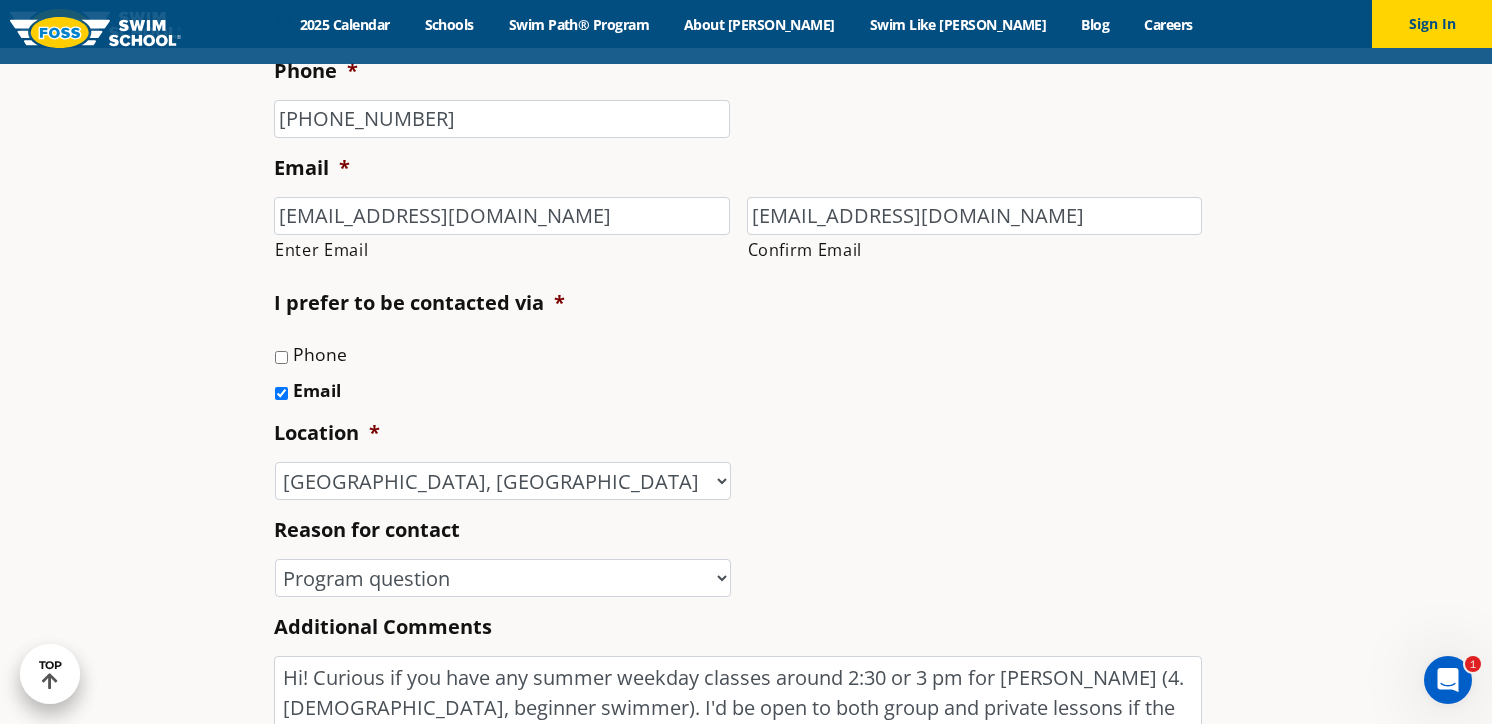 scroll, scrollTop: 630, scrollLeft: 0, axis: vertical 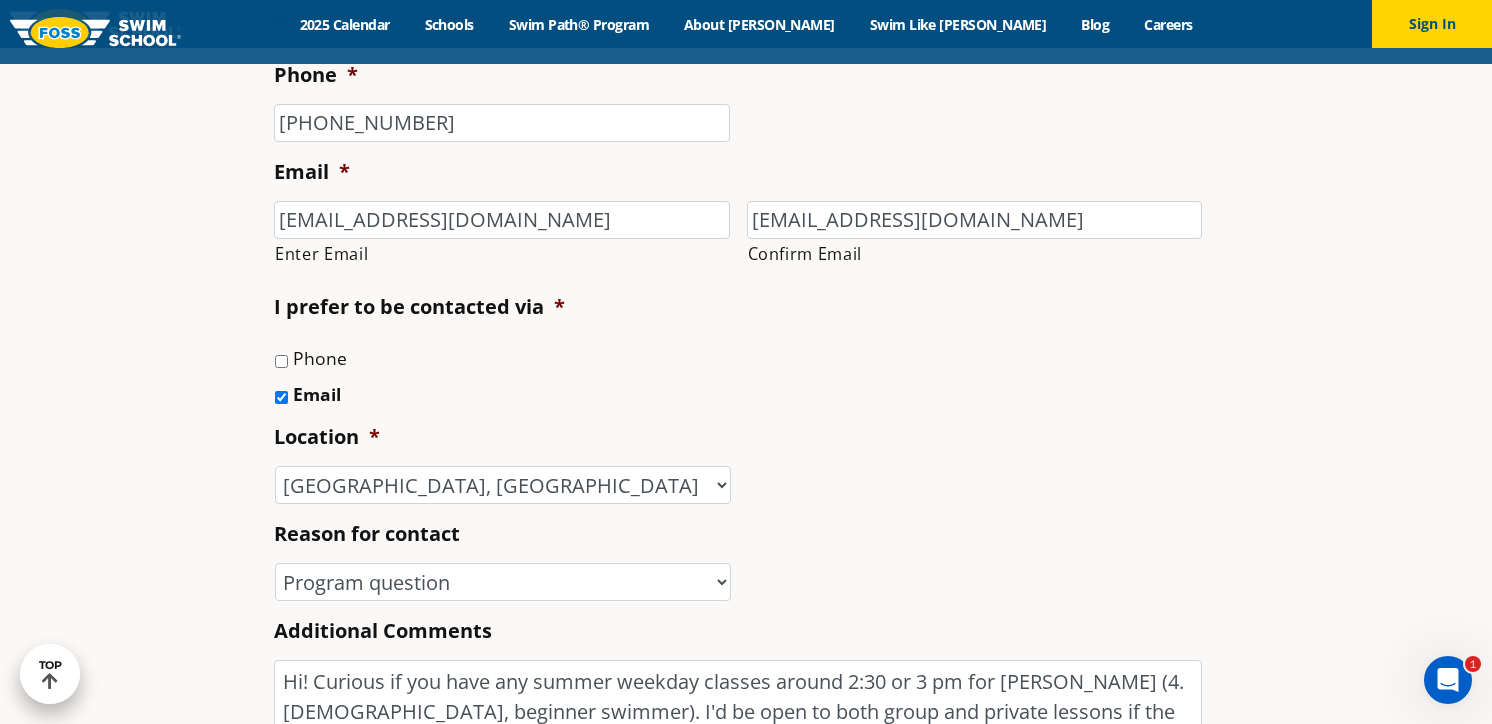 click on "Phone" at bounding box center [281, 361] 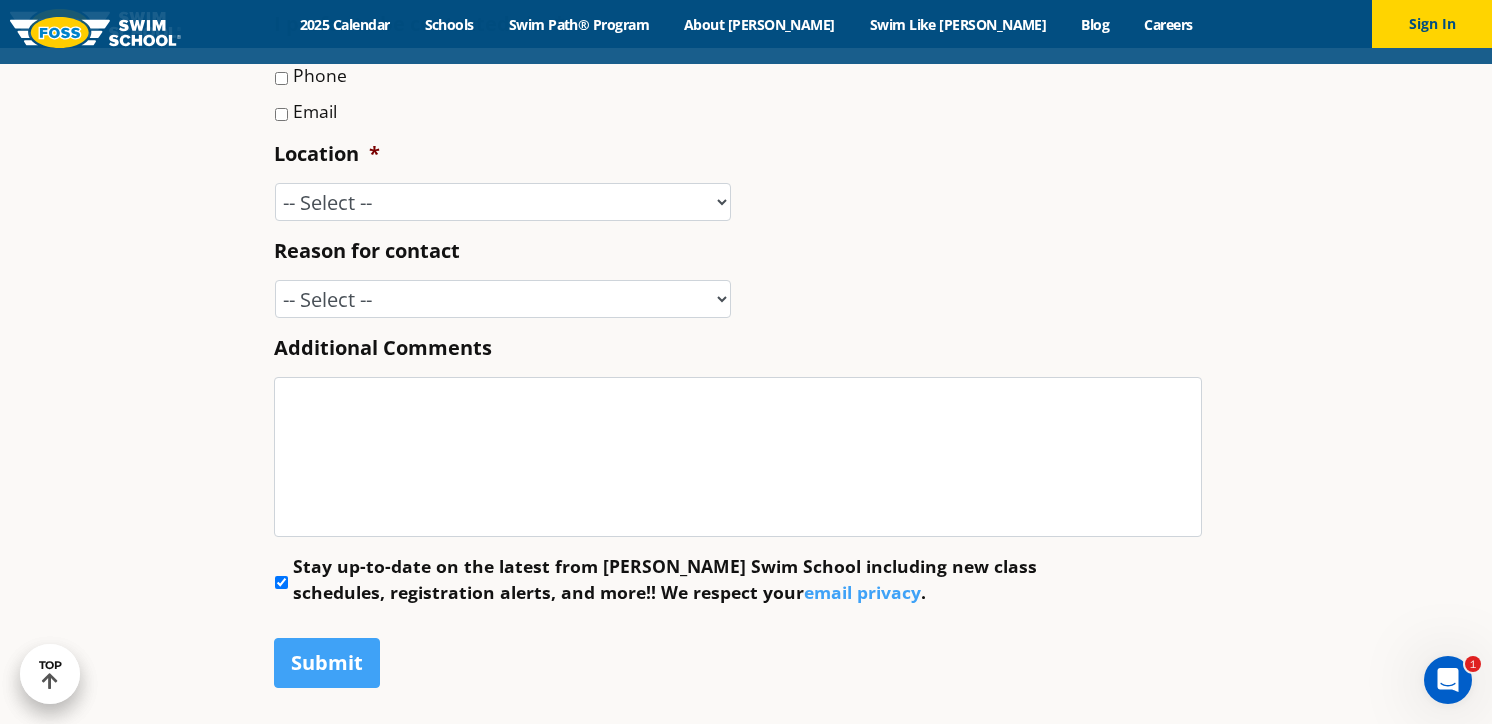 scroll, scrollTop: 2545, scrollLeft: 0, axis: vertical 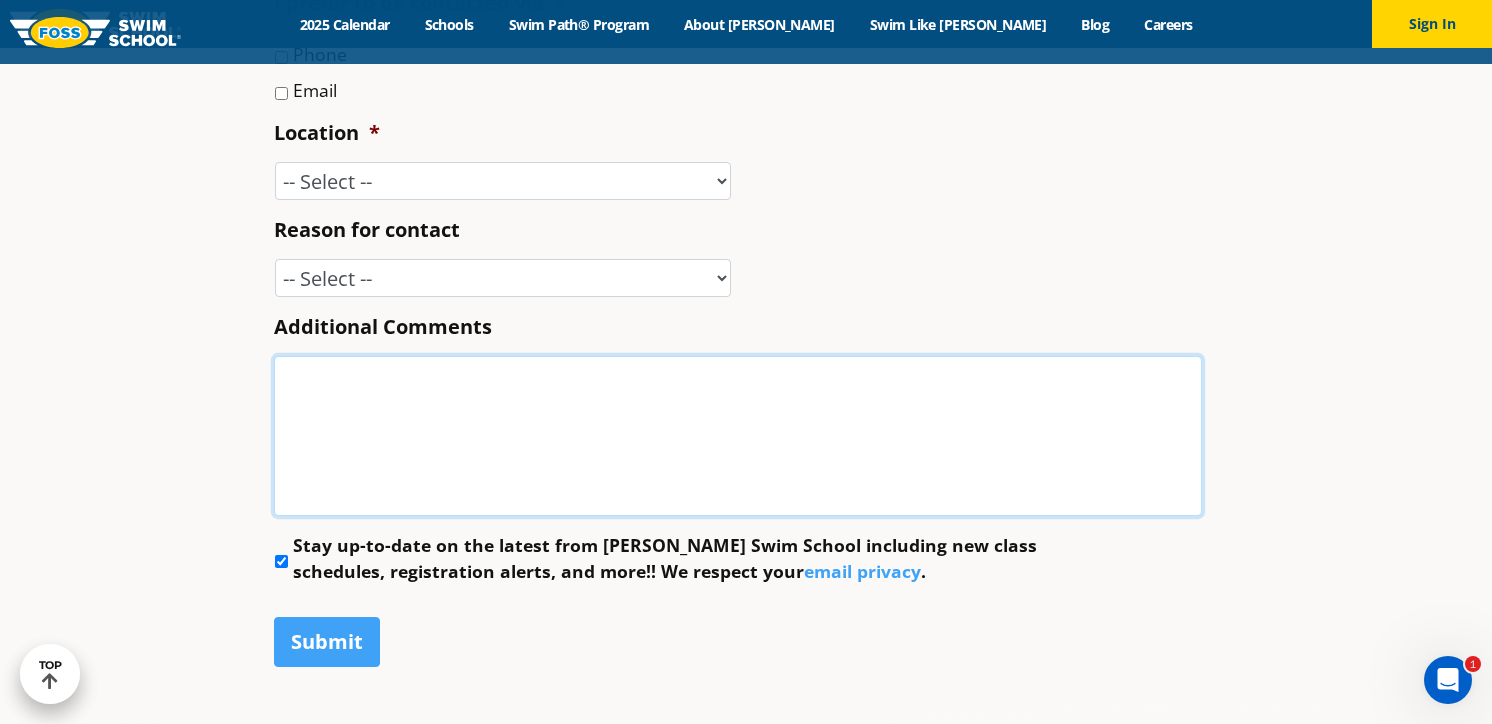 click on "Additional Comments" at bounding box center (738, 436) 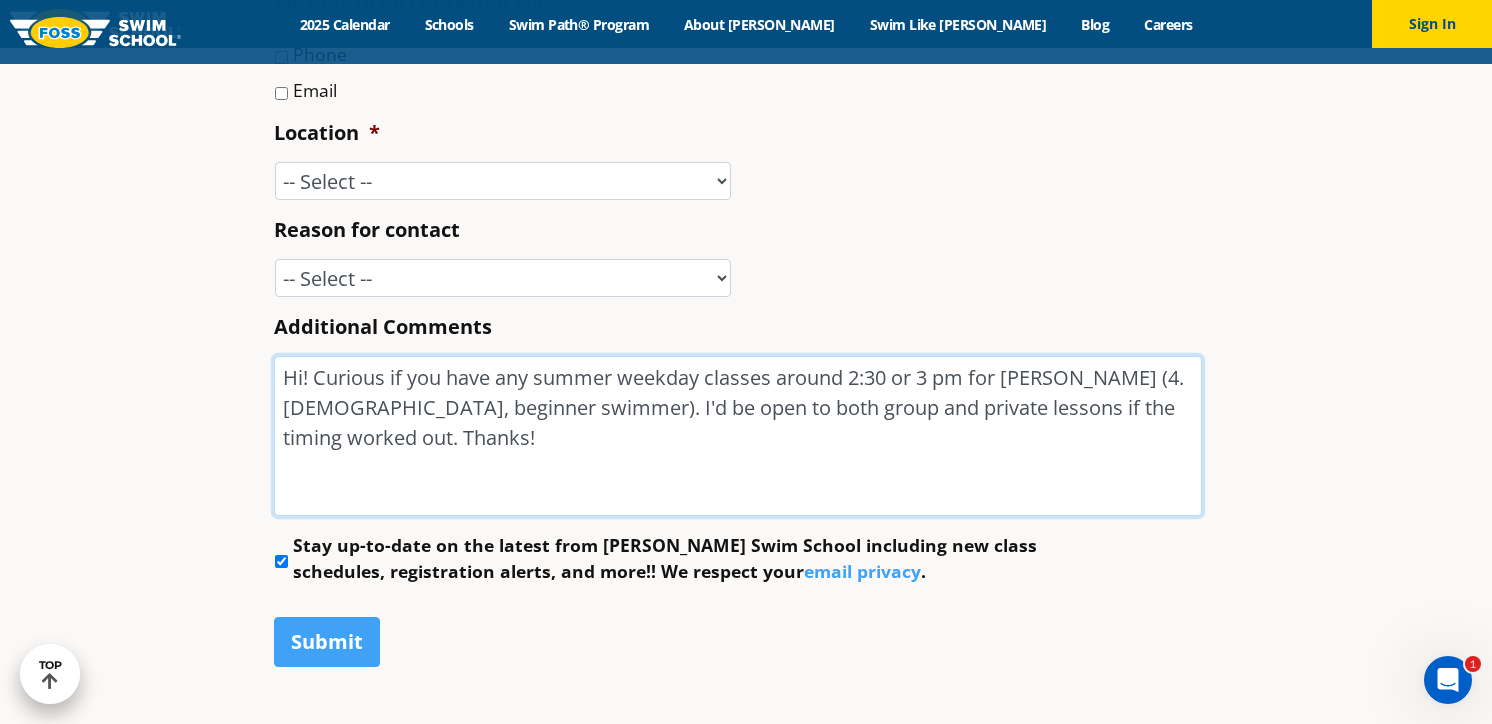 type on "Hi! Curious if you have any summer weekday classes around 2:30 or 3 pm for Sloane Spector (4.5 years old, beginner swimmer). I'd be open to both group and private lessons if the timing worked out. Thanks!" 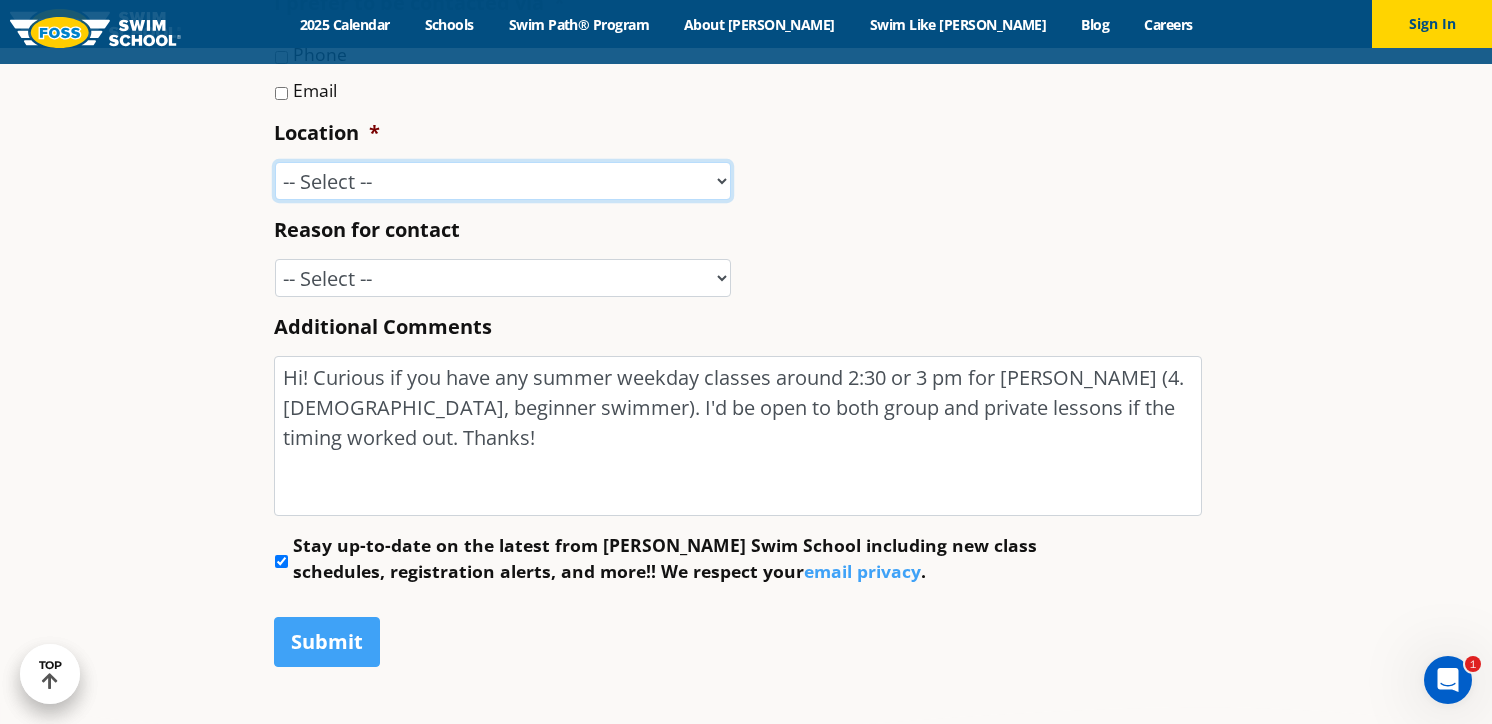 click on "-- Select -- Ankeny, IA Apple Valley Blaine, MN Burnsville, MN Ballwin, MO Bolingbrook, IL Chanhassen, MN Castle Rock, CO Chicago, IL (Lakeview) Creve Coeur, MO Elmwood Park, IL Fargo, ND Glenview, IL Highland Park, IL Libertyville, IL Lone Tree, CO Maple Grove, MN Niles, IL Northglenn, CO O'Fallon, MO Plymouth, MN Richfield/Edina, MN Rock Hill, MO Savage, MN South Barrington, IL St. Charles, MO St. Louis Park, MN St. Paul, MN Sun Prairie, WI Vadnais Heights, MN Western Springs, IL Westminster, CO Woodbury, MN Home Office" at bounding box center (503, 181) 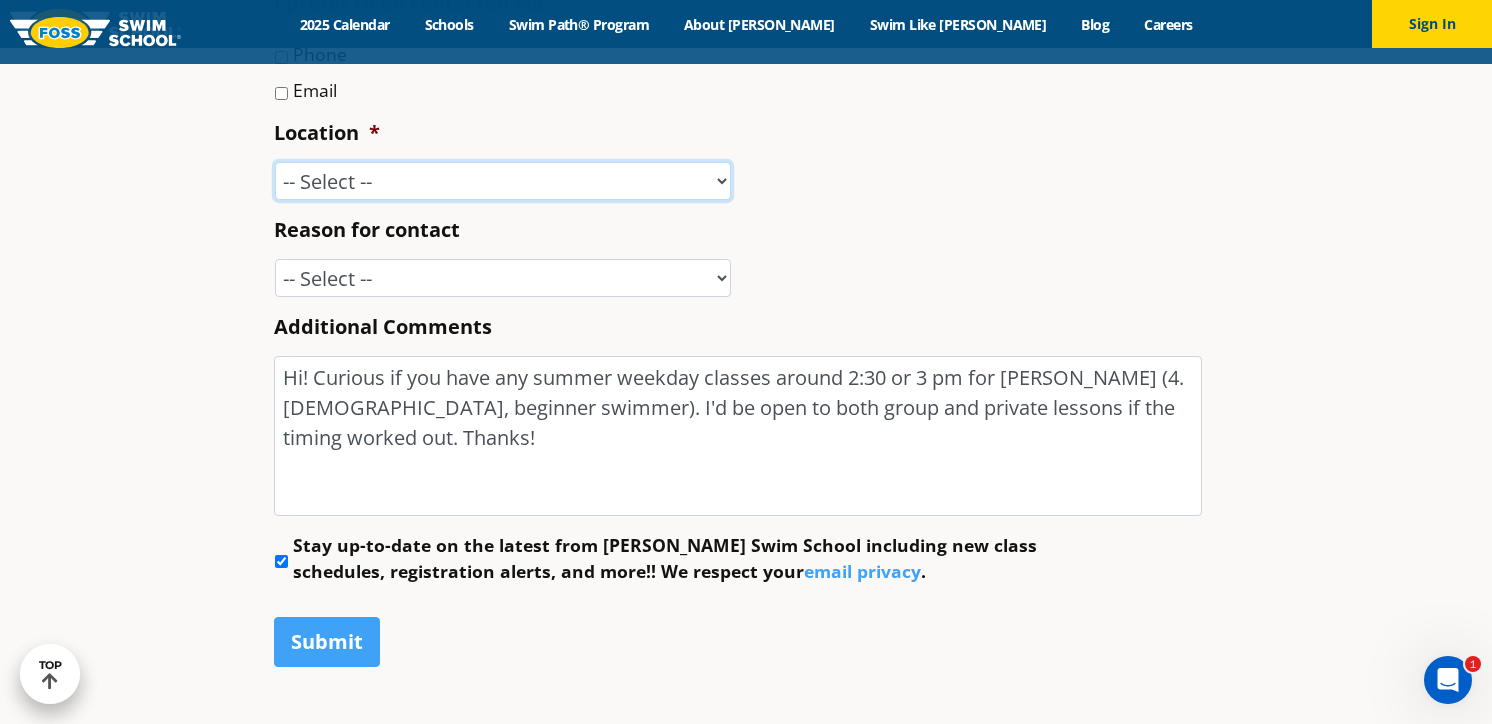 select on "HPK" 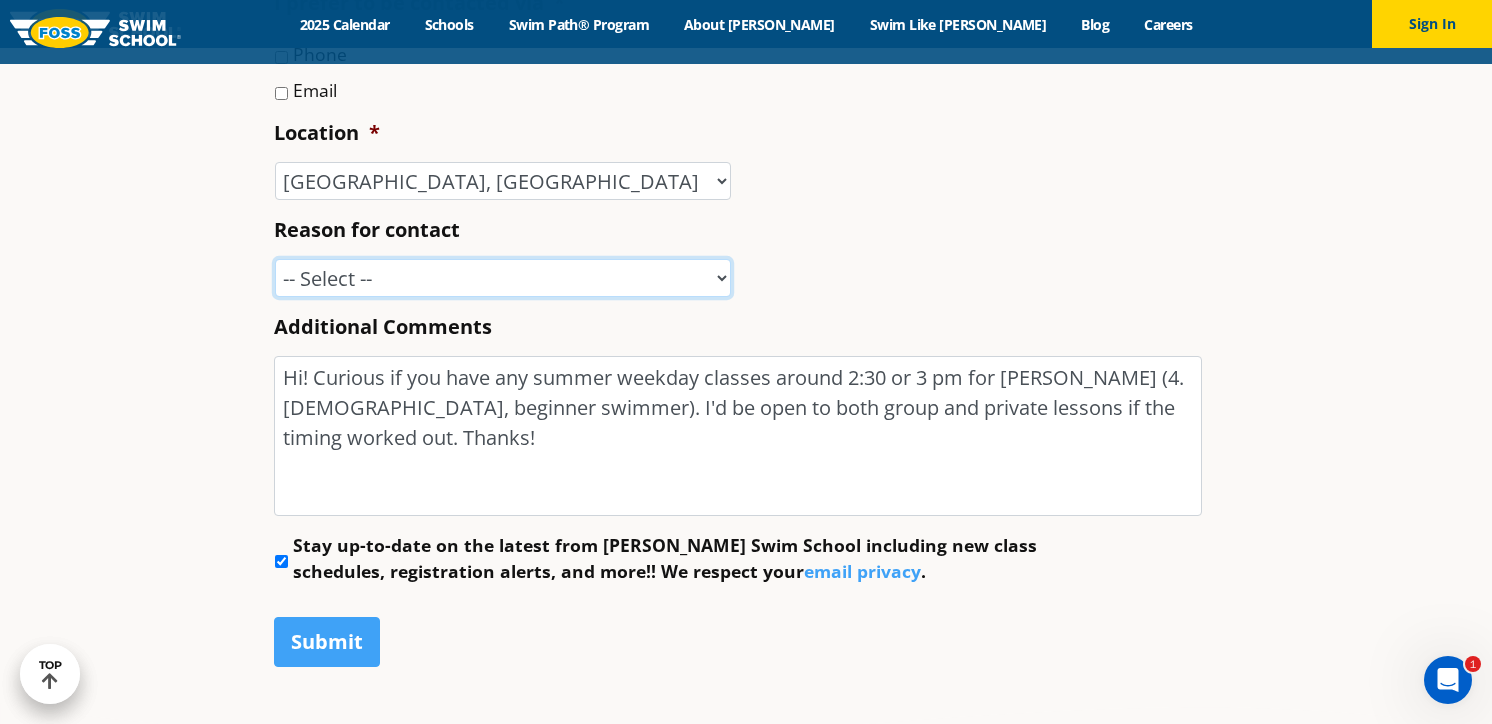 click on "-- Select -- Enrollment issue Program question What level is best for my child? I'm a New Family Concern about an instructor Speak with a manager FOSS Water Safety Presentation Media Inquiry Marketing Partnership Donation request I love FOSS! Other" at bounding box center [503, 278] 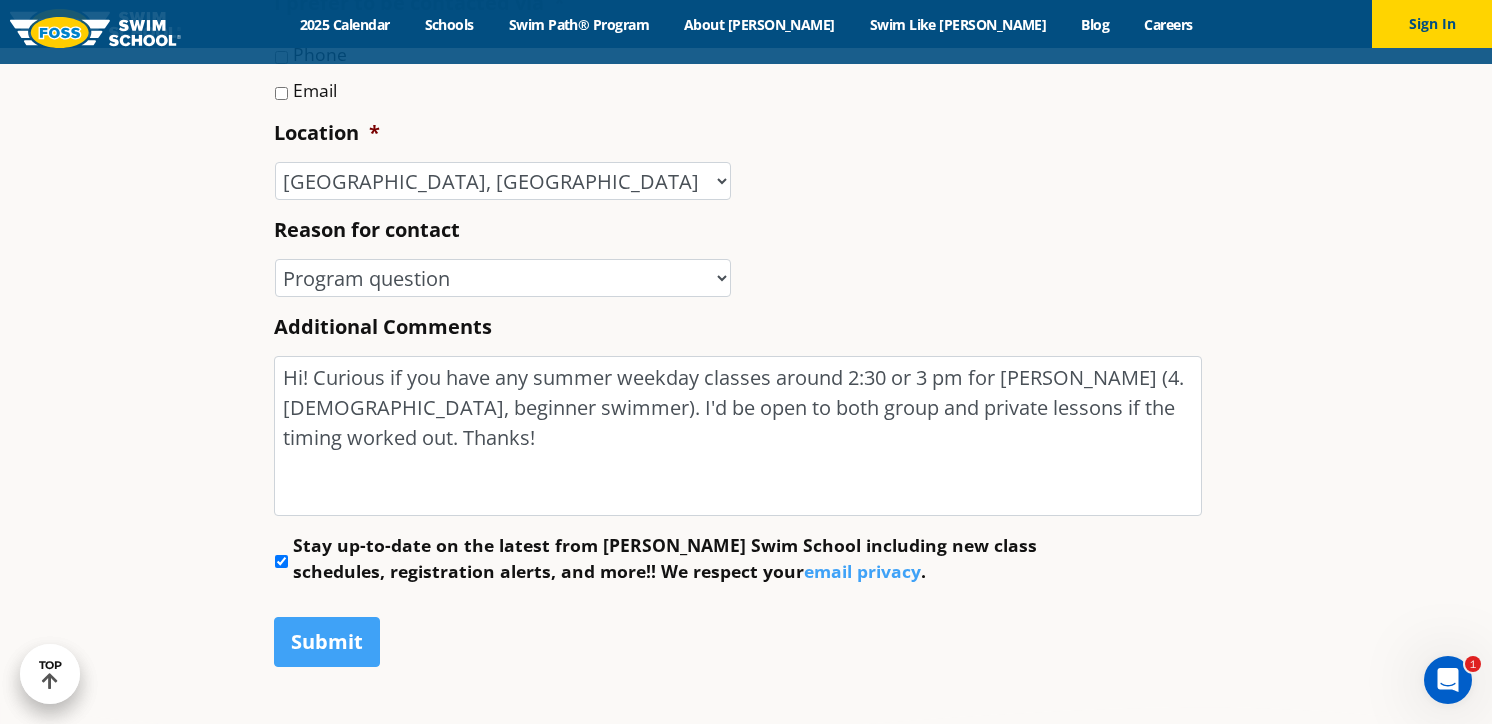 click on "Stay up-to-date on the latest from Foss Swim School including new class schedules, registration alerts, and more!! We respect your  email privacy ." at bounding box center [746, 558] 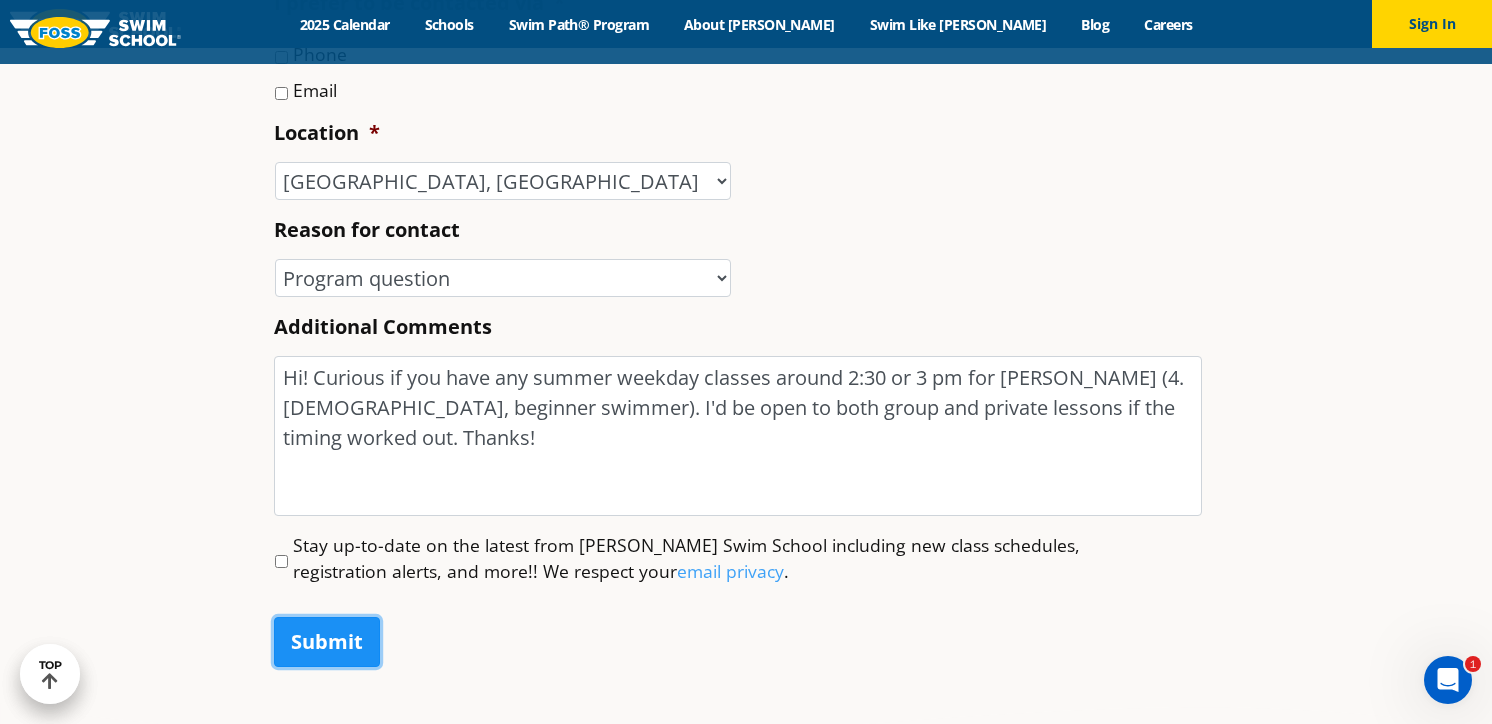 click on "Submit" at bounding box center [327, 642] 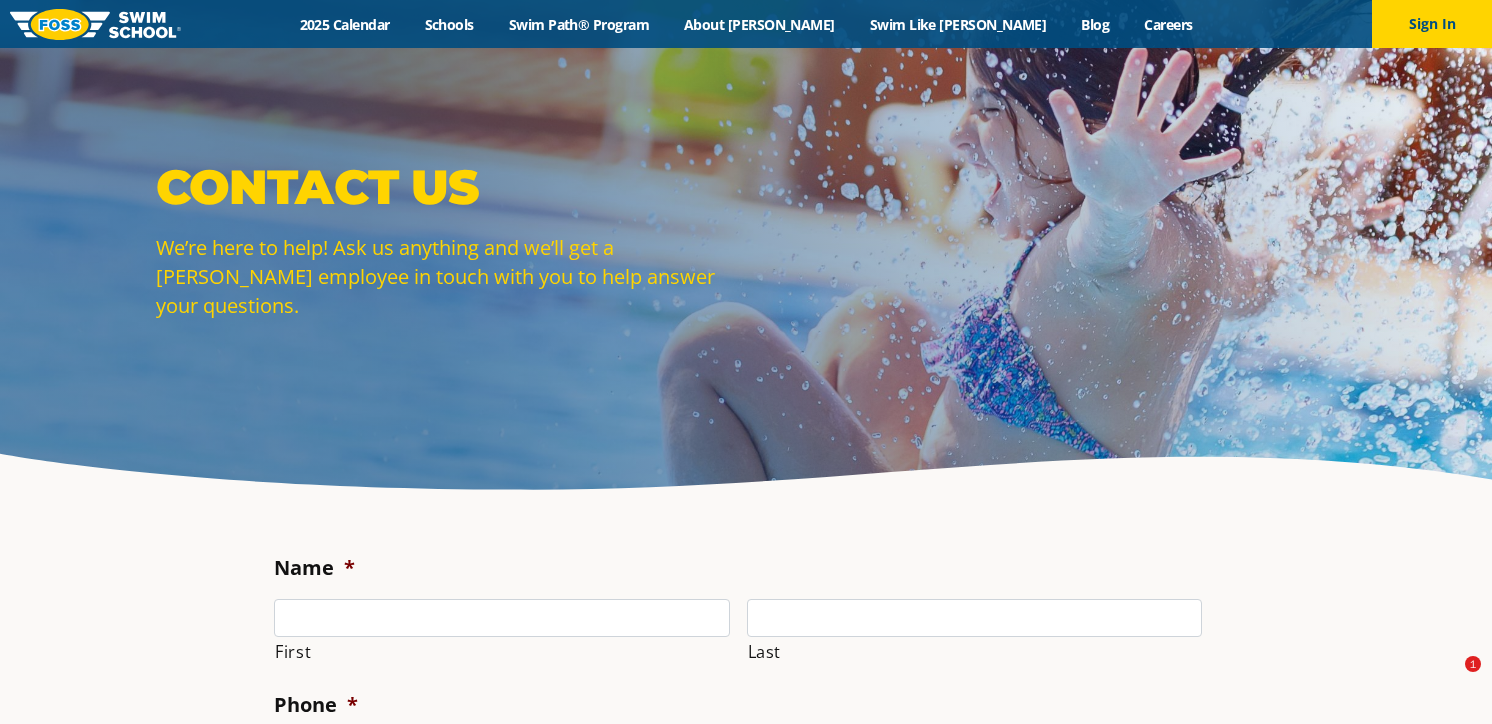 scroll, scrollTop: 0, scrollLeft: 0, axis: both 